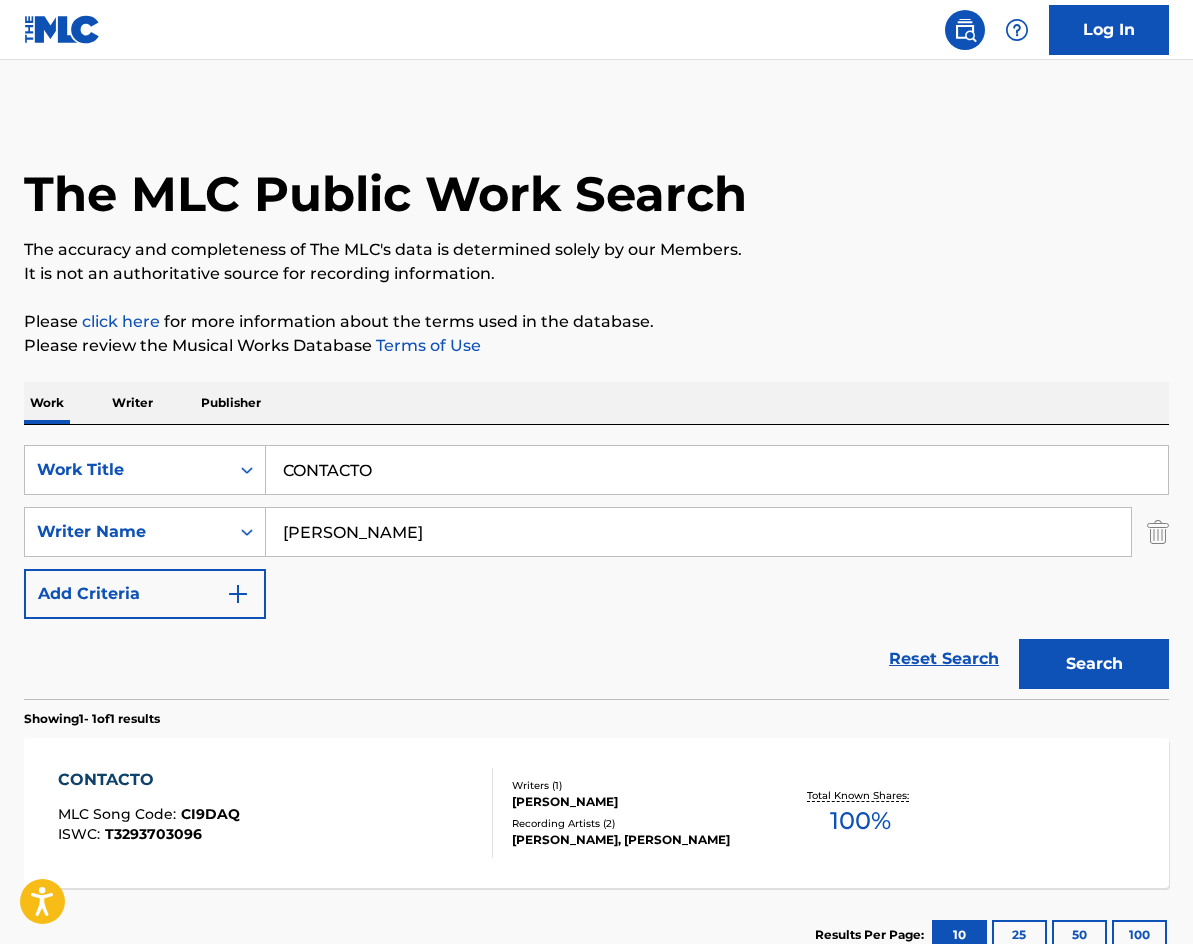 scroll, scrollTop: 0, scrollLeft: 0, axis: both 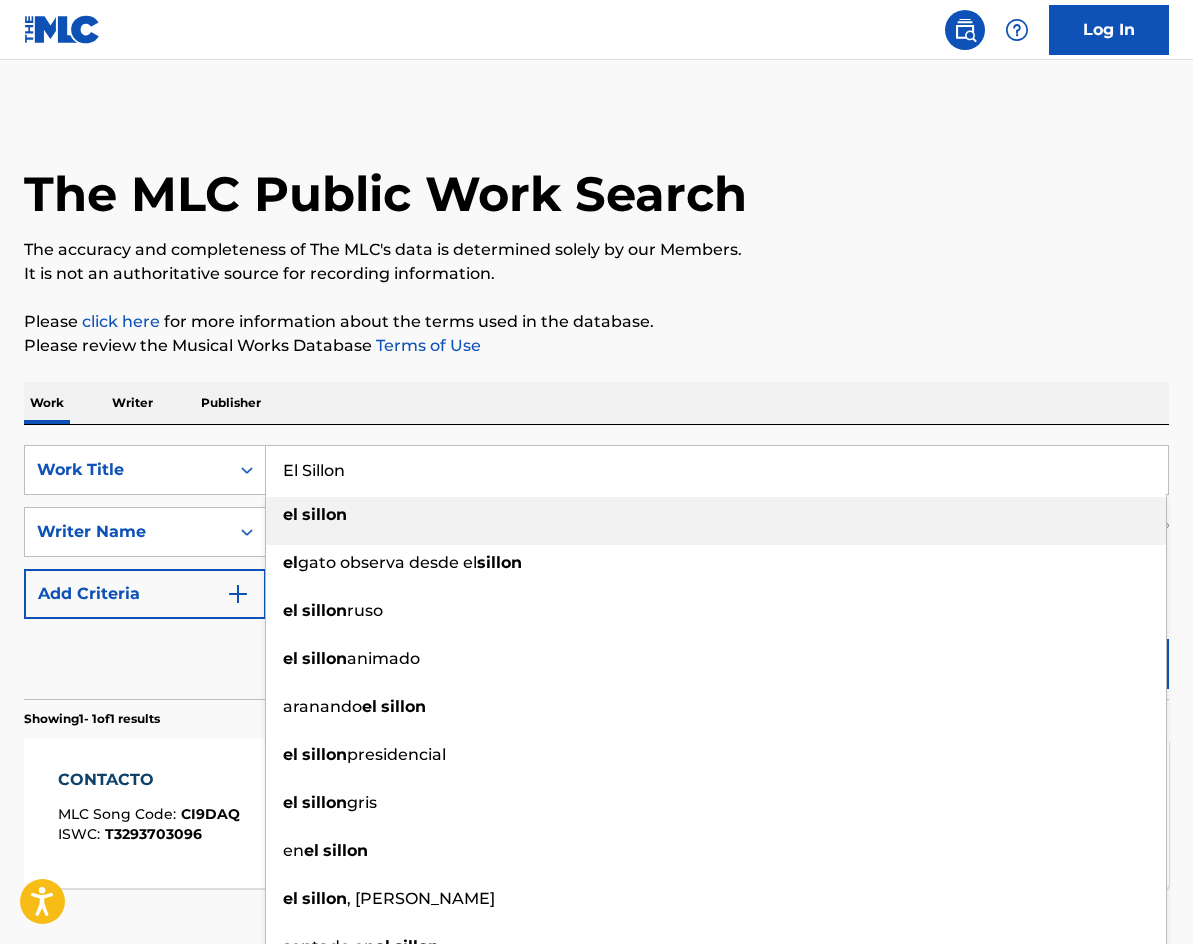 type on "El Sillon" 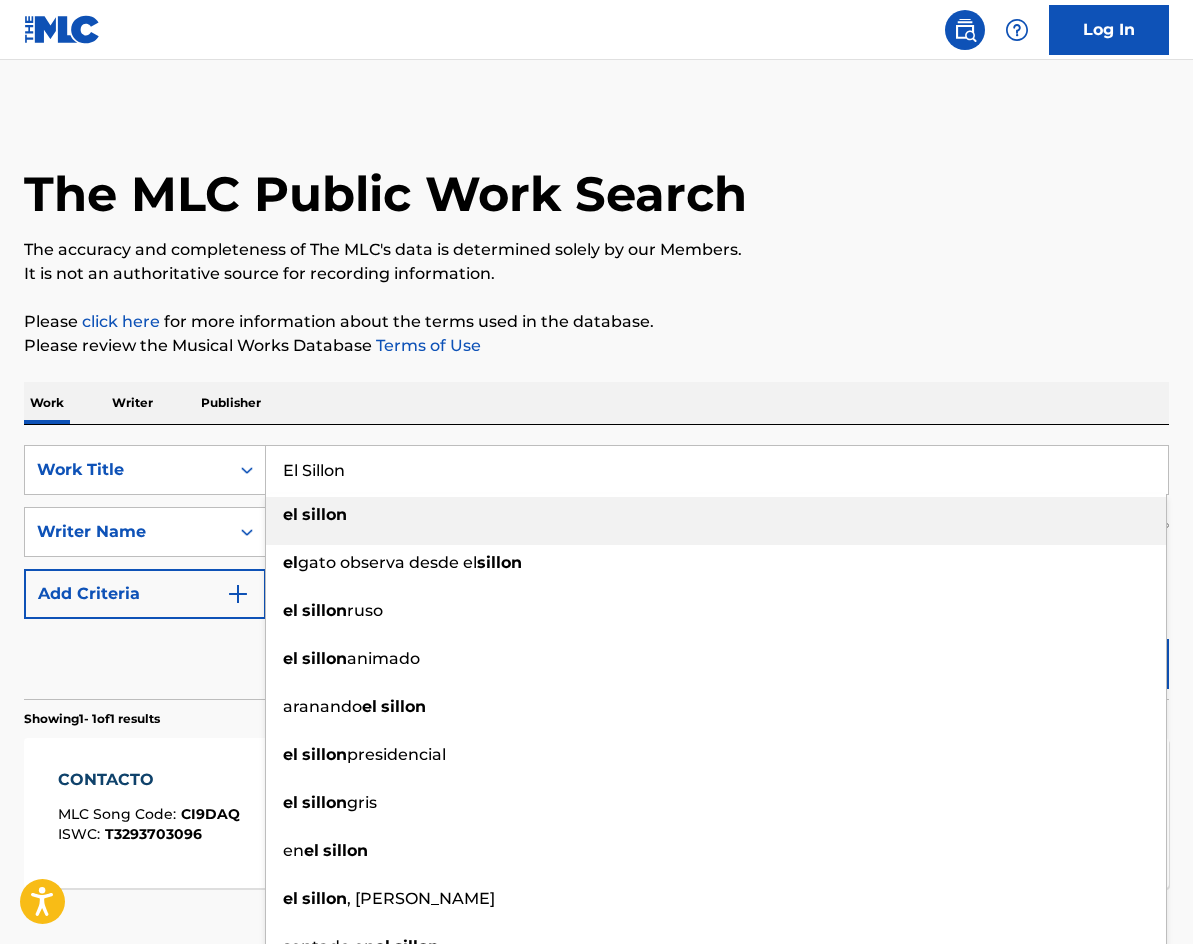 click on "The MLC Public Work Search The accuracy and completeness of The MLC's data is determined solely by our Members. It is not an authoritative source for recording information. Please   click here   for more information about the terms used in the database. Please review the Musical Works Database   Terms of Use Work Writer Publisher SearchWithCriteriad29ffd0a-4ed2-4f05-a796-53b8c770f5fa Work Title El Sillon el   sillon el  gato observa desde el  sillon el   sillon  ruso el   sillon  animado aranando  el   sillon el   sillon  presidencial el   sillon  gris en  el   sillon el   [PERSON_NAME] sentado en  el   sillon SearchWithCriteria170b1d38-a681-46bc-9187-f9b9efb2b1b1 Writer Name [PERSON_NAME] Add Criteria Reset Search Search Showing  1  -   1  of  1   results   CONTACTO MLC Song Code : CI9DAQ ISWC : T3293703096 Writers ( 1 ) [PERSON_NAME] Recording Artists ( 2 ) [PERSON_NAME], [PERSON_NAME] Total Known Shares: 100 % Results Per Page: 10 25 50 100" at bounding box center [596, 546] 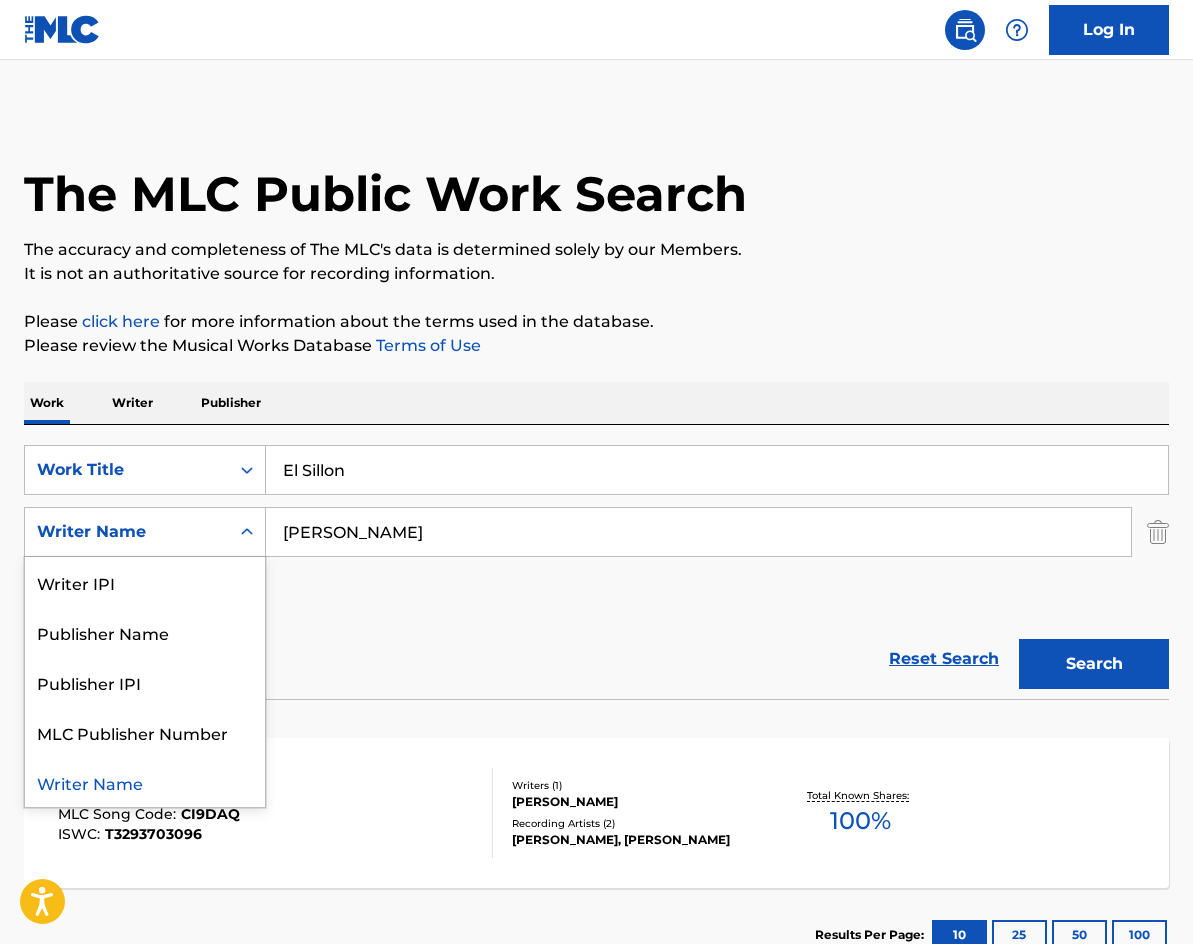 click on "Writer Name" at bounding box center (145, 532) 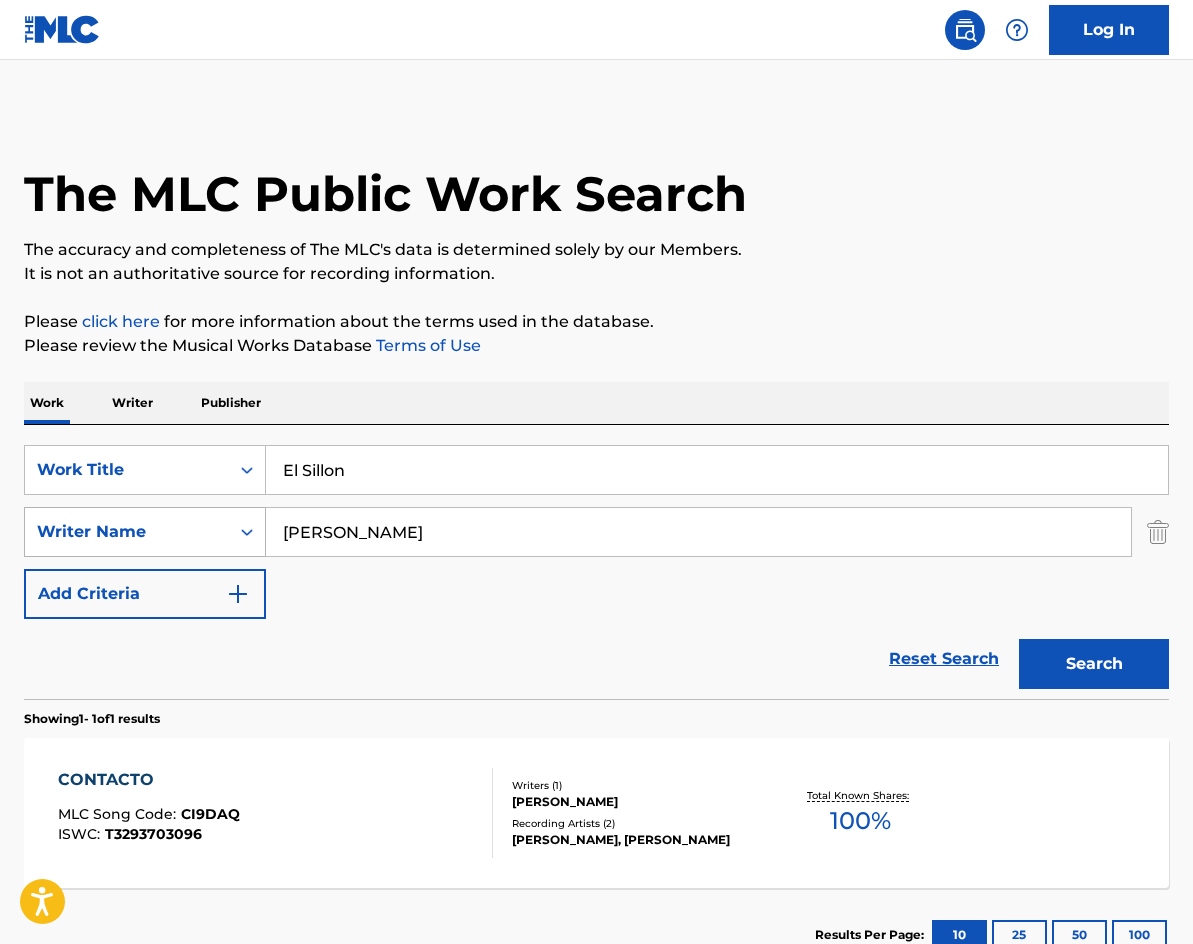 drag, startPoint x: 275, startPoint y: 520, endPoint x: 235, endPoint y: 520, distance: 40 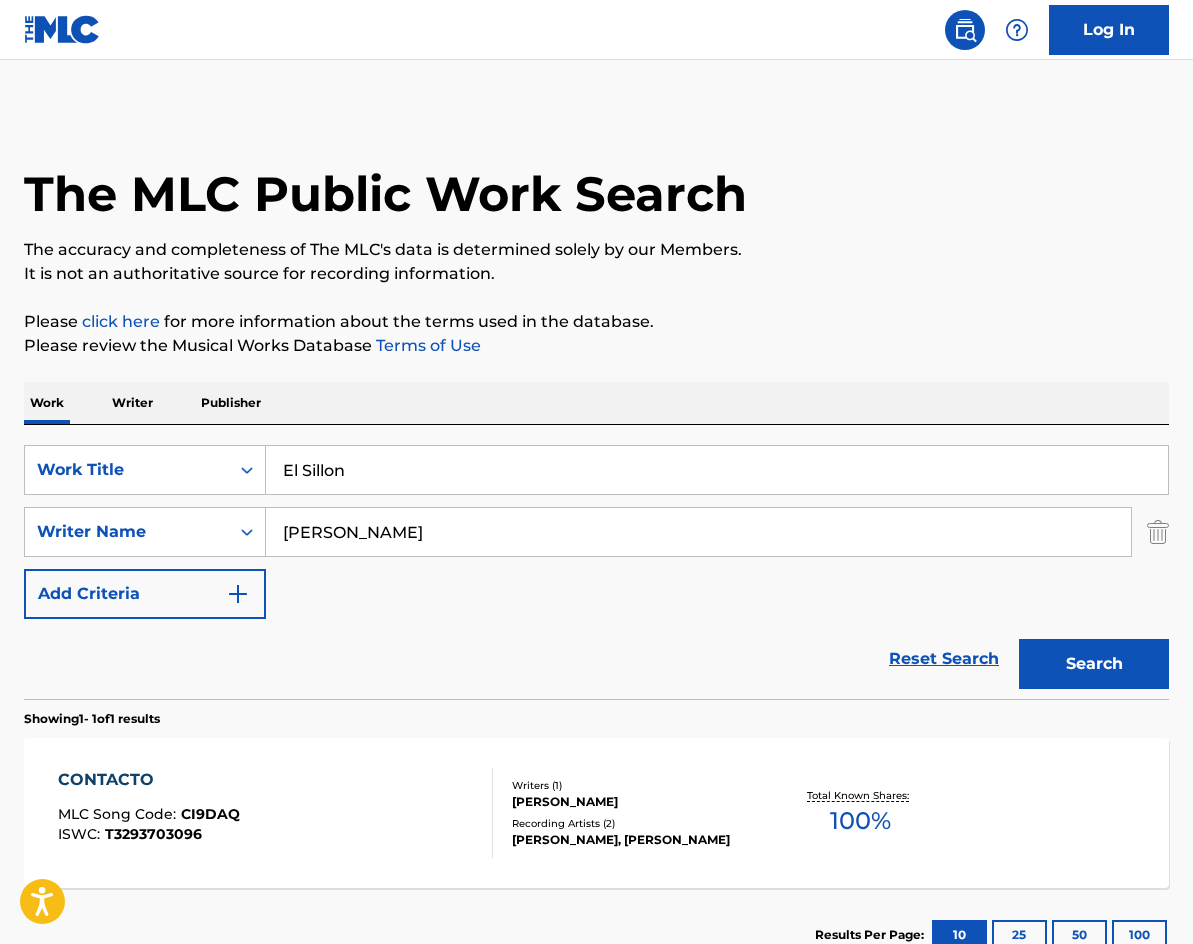 paste on "[PERSON_NAME]" 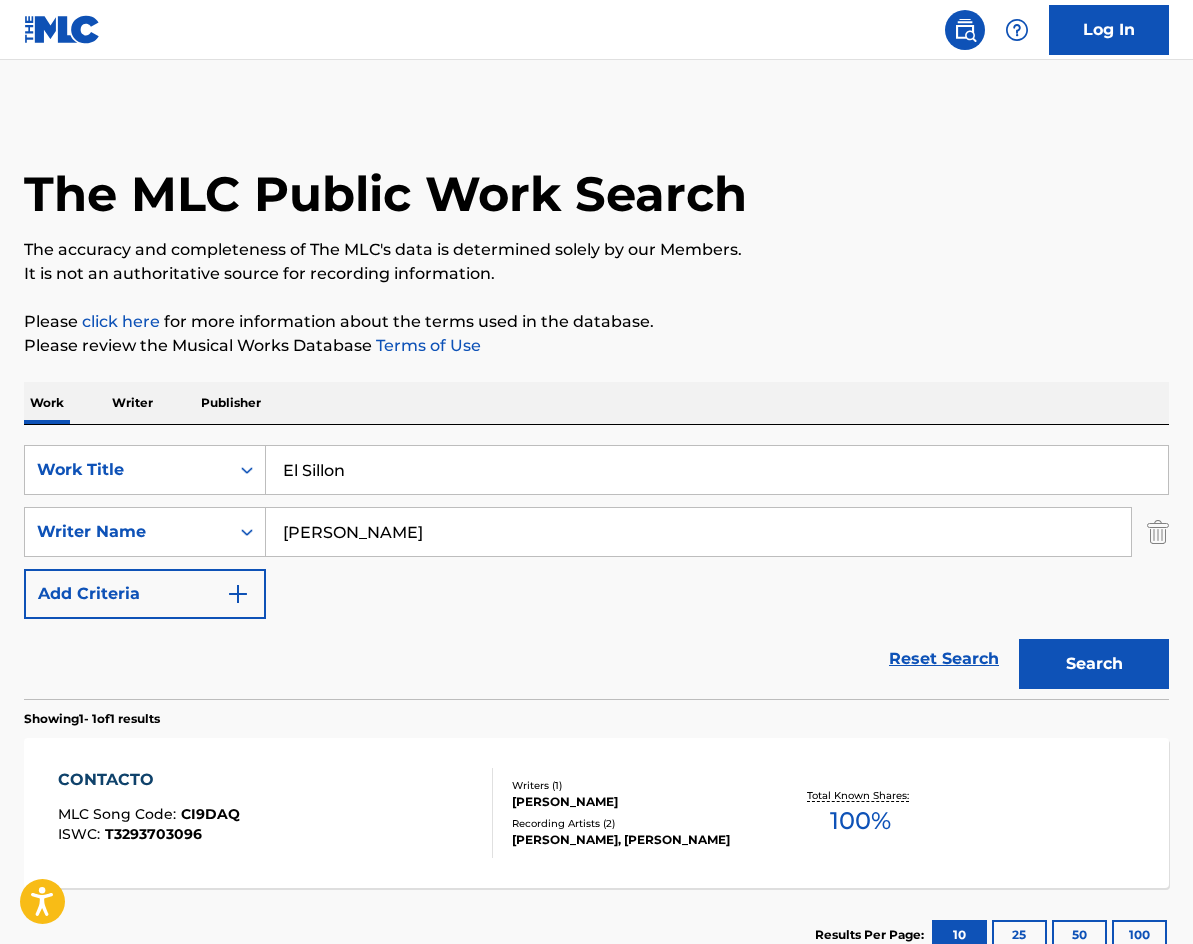 click on "Search" at bounding box center (1094, 664) 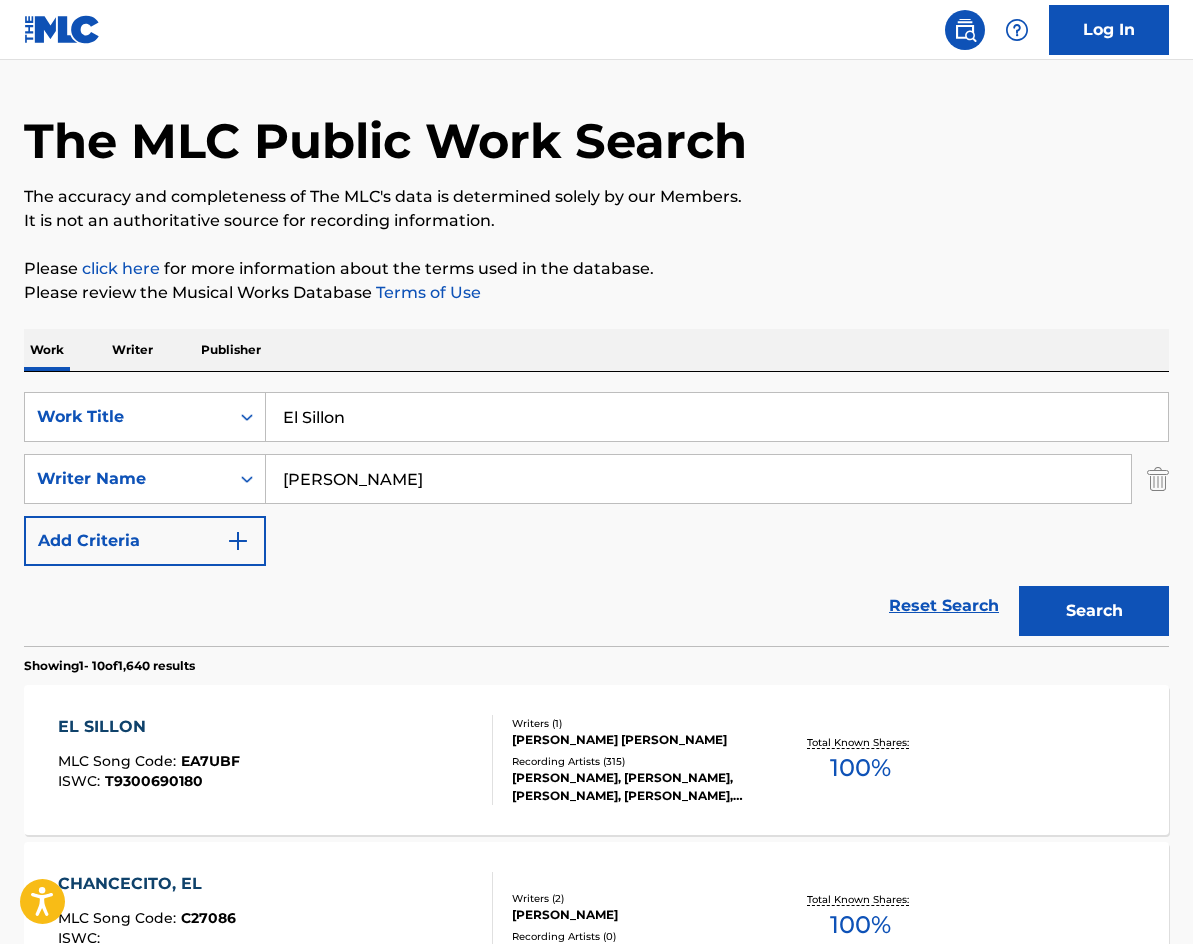 scroll, scrollTop: 100, scrollLeft: 0, axis: vertical 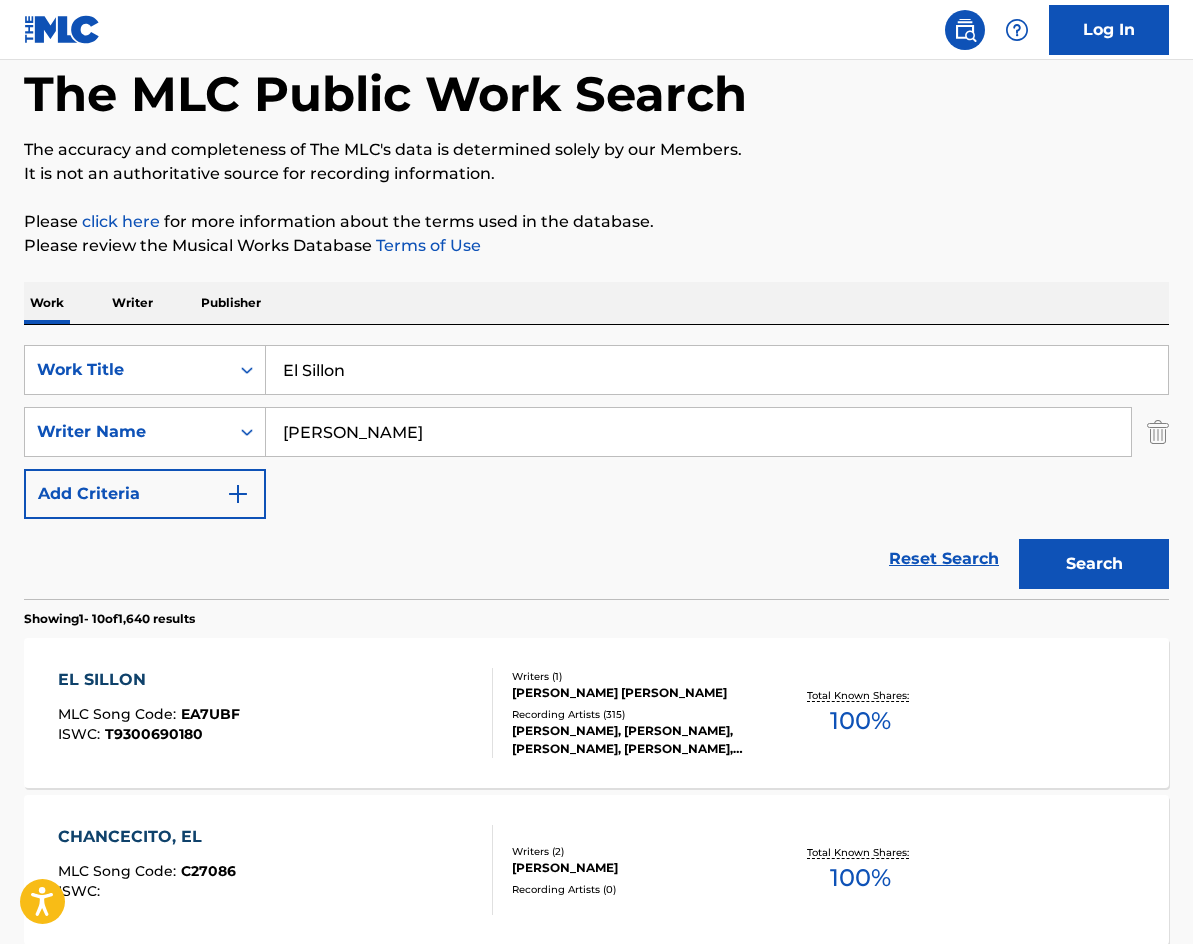 click on "EL SILLON" at bounding box center [149, 680] 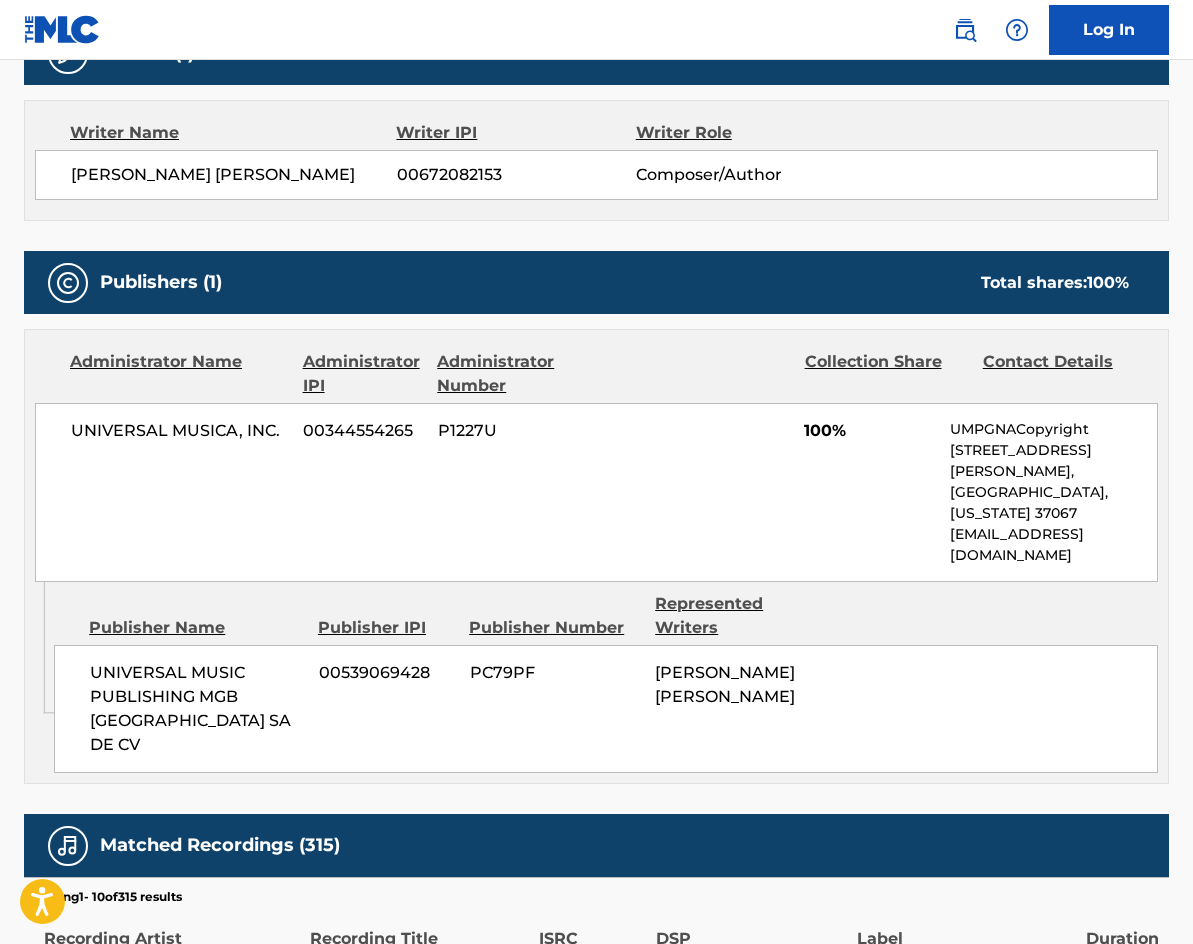 scroll, scrollTop: 700, scrollLeft: 0, axis: vertical 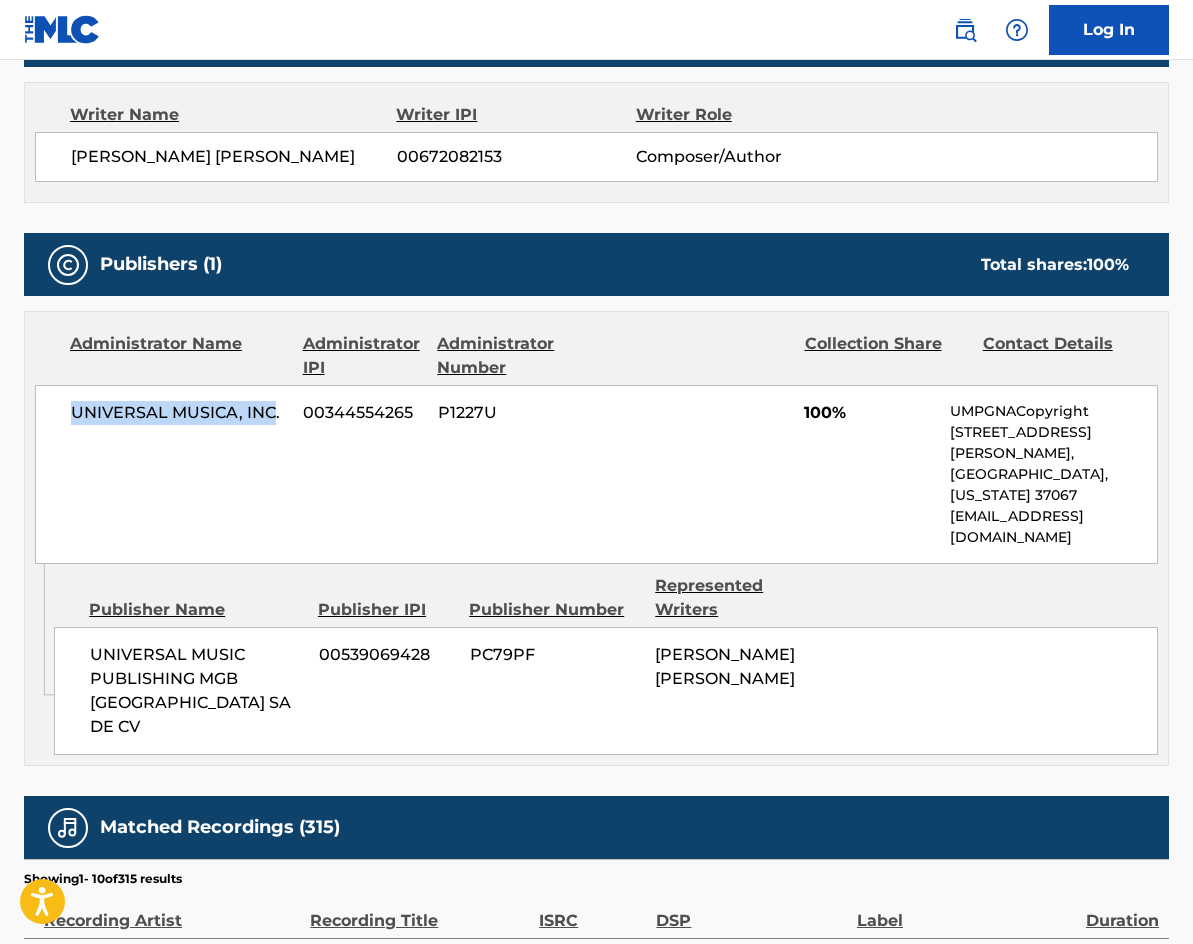 drag, startPoint x: 69, startPoint y: 410, endPoint x: 275, endPoint y: 411, distance: 206.00243 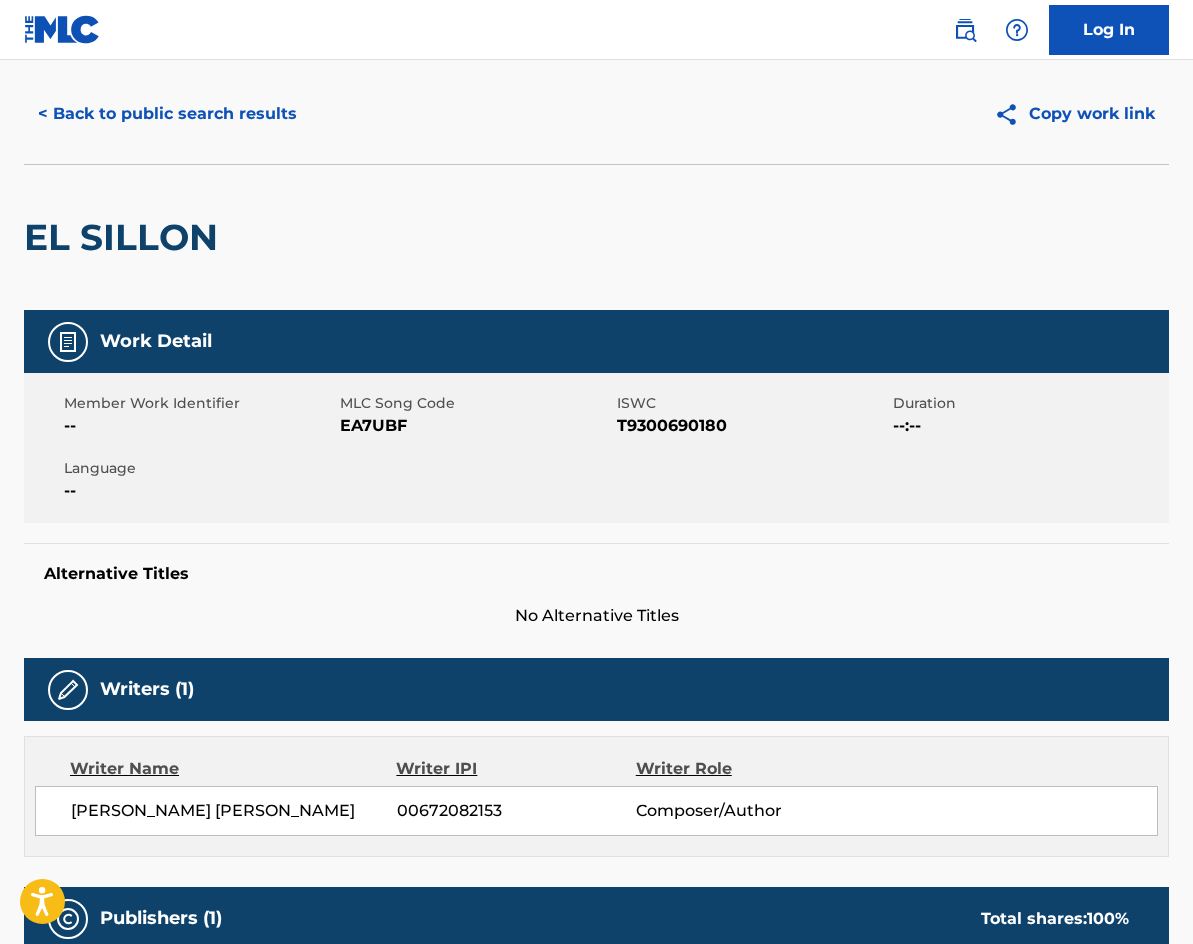 scroll, scrollTop: 0, scrollLeft: 0, axis: both 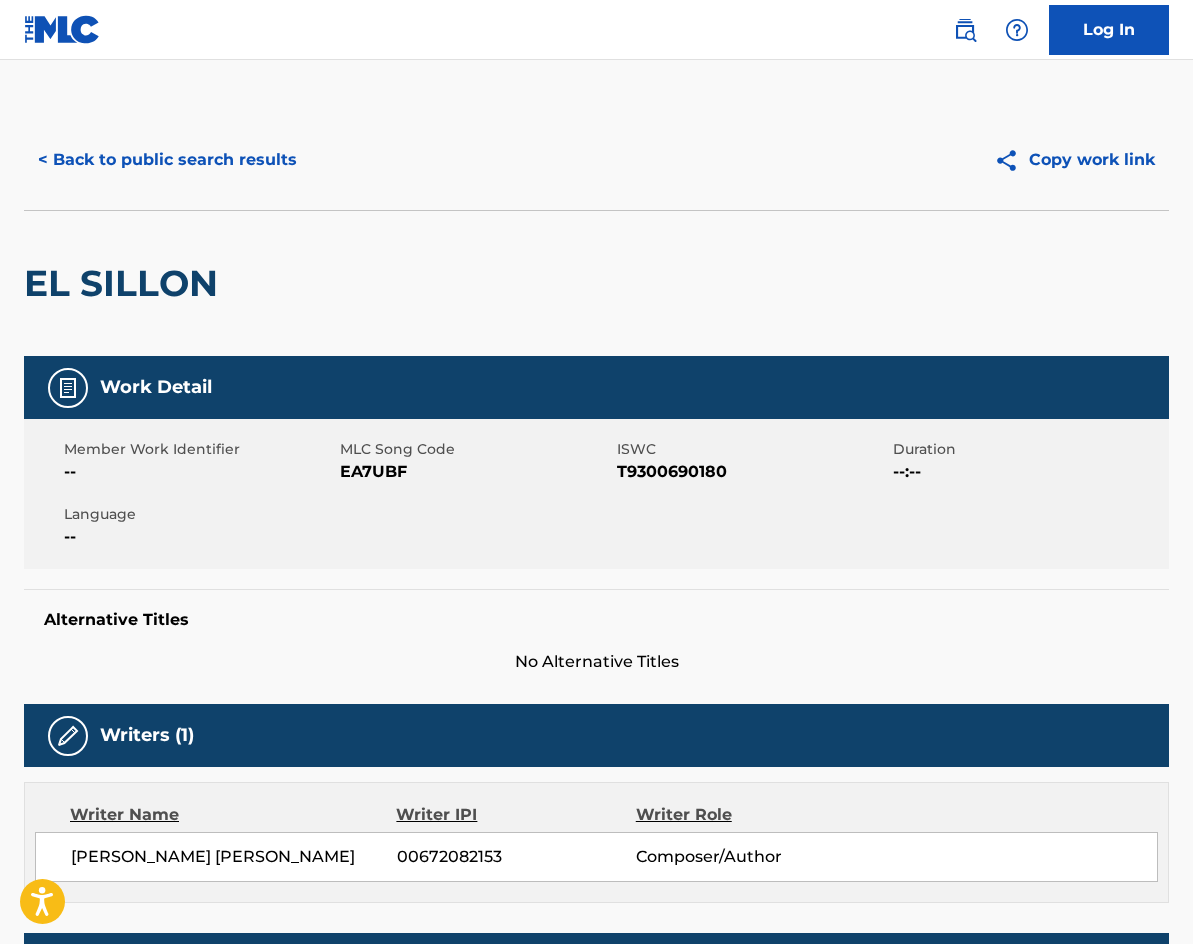 click on "< Back to public search results" at bounding box center (167, 160) 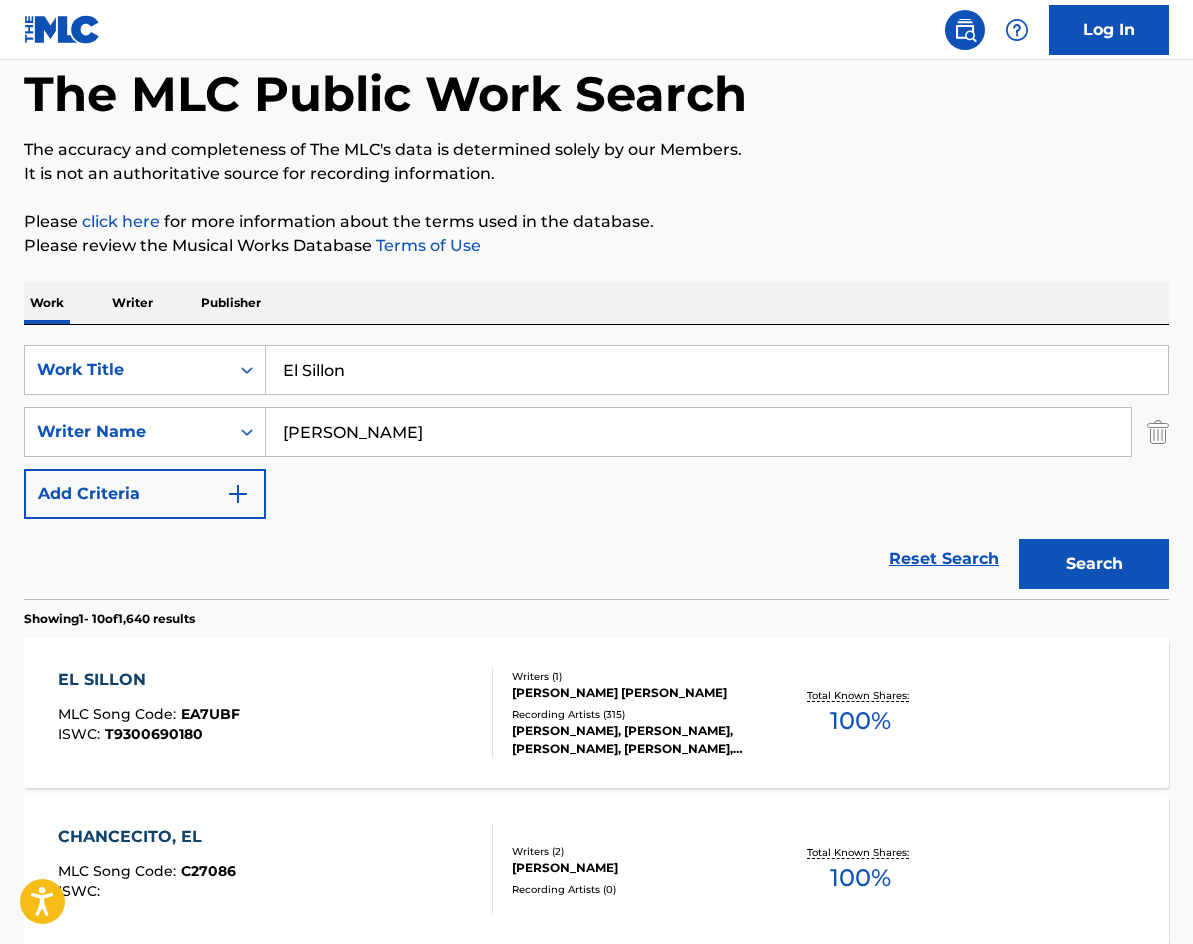 drag, startPoint x: 430, startPoint y: 367, endPoint x: 101, endPoint y: 266, distance: 344.15402 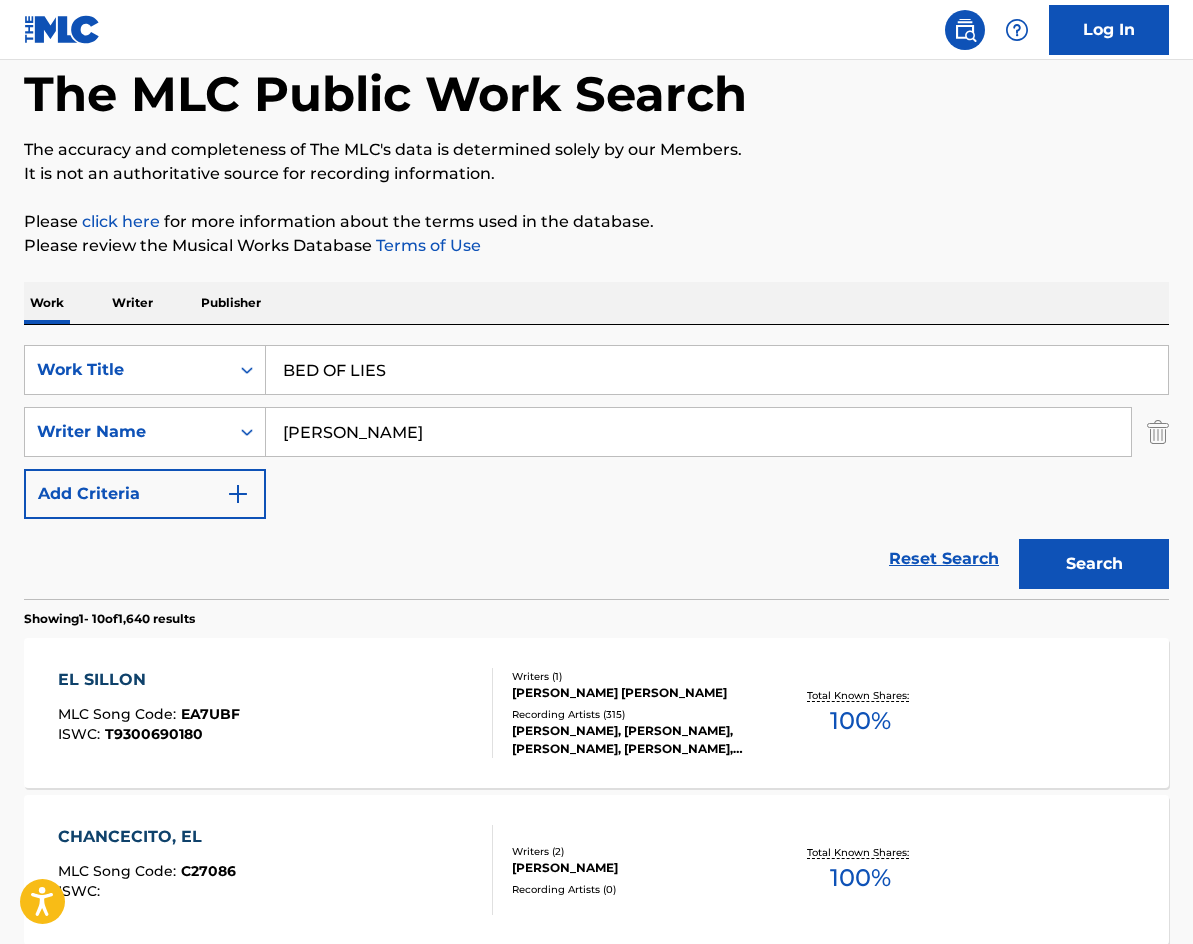 type on "BED OF LIES" 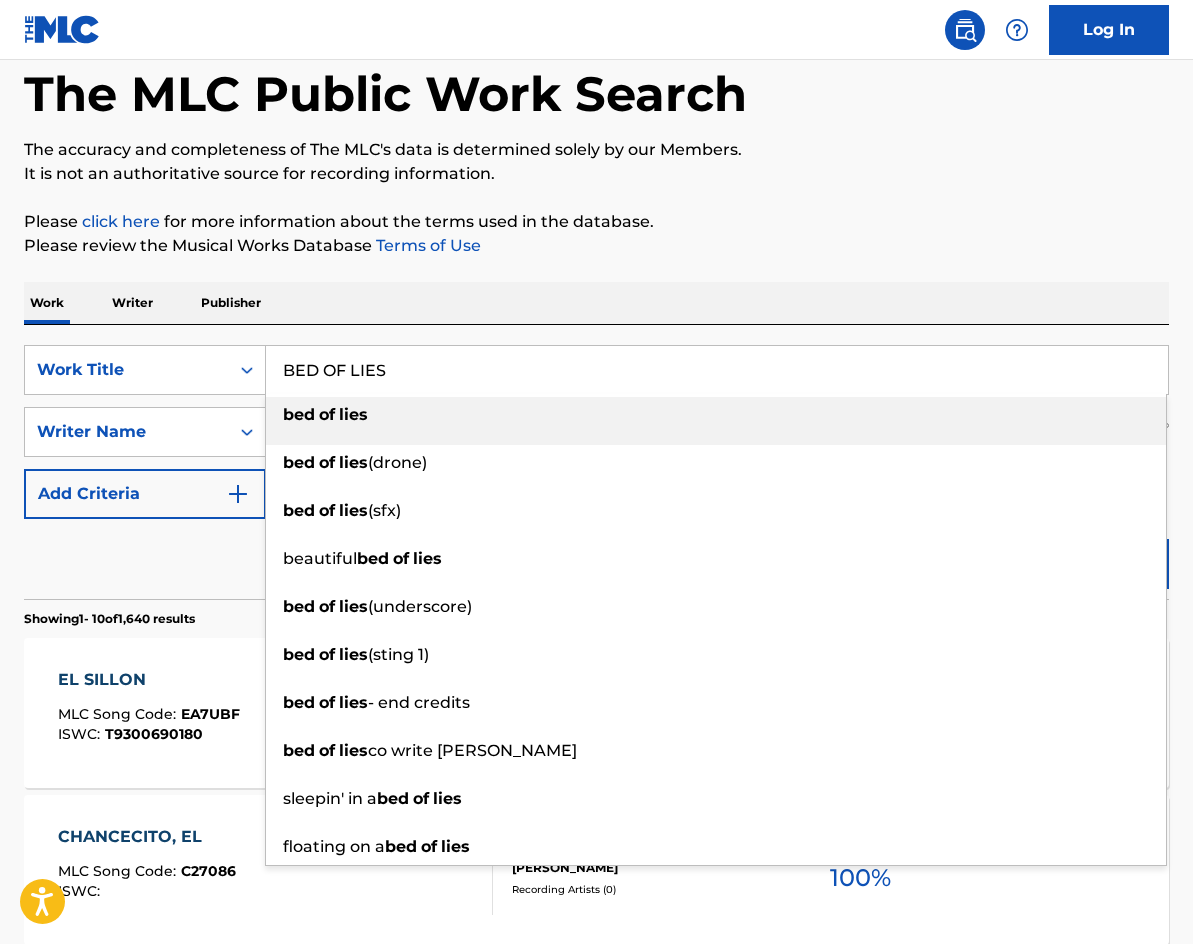 click on "The MLC Public Work Search The accuracy and completeness of The MLC's data is determined solely by our Members. It is not an authoritative source for recording information. Please   click here   for more information about the terms used in the database. Please review the Musical Works Database   Terms of Use Work Writer Publisher SearchWithCriteriad29ffd0a-4ed2-4f05-a796-53b8c770f5fa Work Title BED OF LIES bed   of   lies bed   of   lies  (drone) bed   of   lies  (sfx) beautiful  bed   of   lies bed   of   lies  (underscore) bed   of   lies  (sting 1) bed   of   lies  - end credits bed   of   lies  co write [PERSON_NAME]' in a  bed   of   lies floating on a  bed   of   lies SearchWithCriteria170b1d38-a681-46bc-9187-f9b9efb2b1b1 Writer Name [PERSON_NAME] Add Criteria Reset Search Search Showing  1  -   10  of  1,640   results   EL SILLON MLC Song Code : EA7UBF ISWC : T9300690180 Writers ( 1 ) [PERSON_NAME] [PERSON_NAME] Recording Artists ( 315 ) Total Known Shares: 100 % CHANCECITO, EL MLC Song Code : C27086 ISWC : 2" at bounding box center [596, 1157] 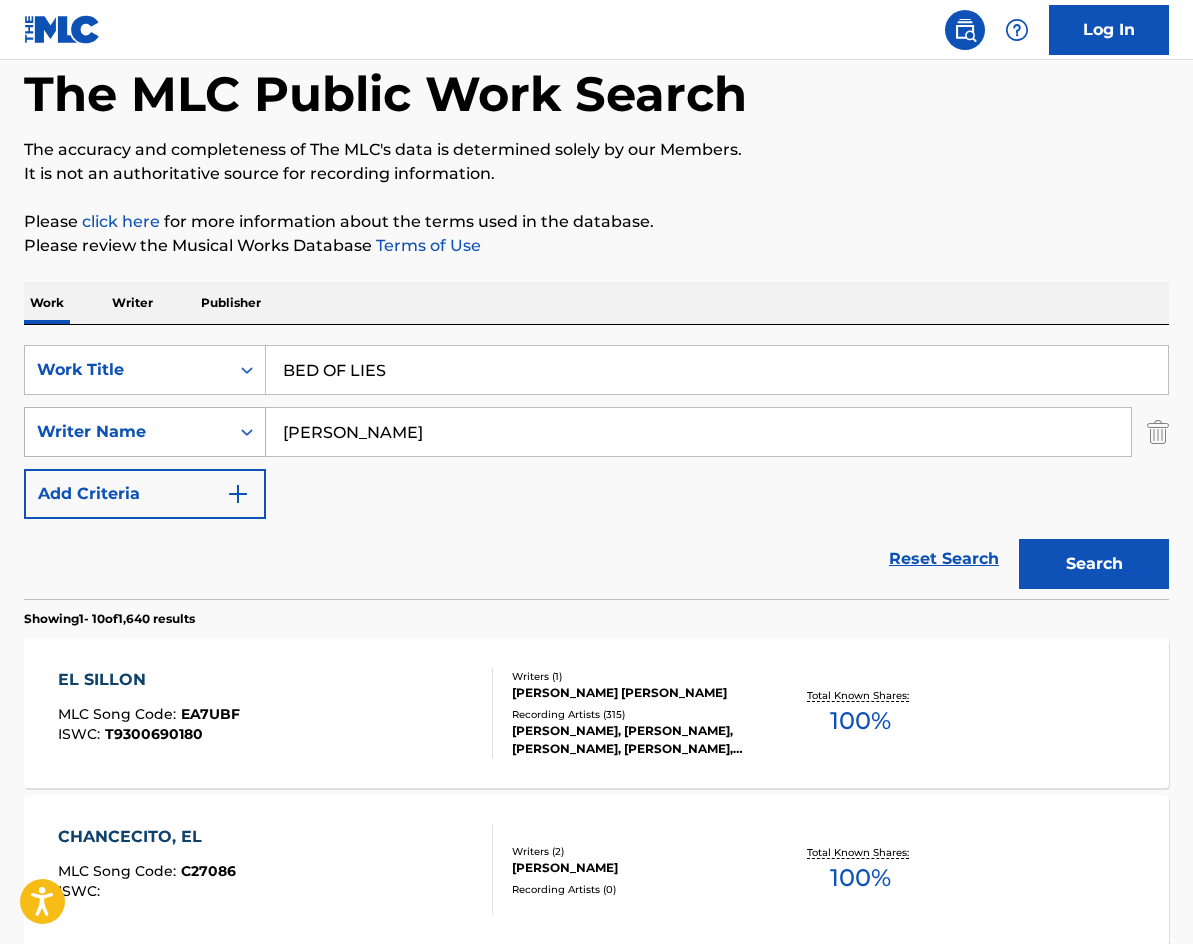 drag, startPoint x: 347, startPoint y: 437, endPoint x: 184, endPoint y: 423, distance: 163.60013 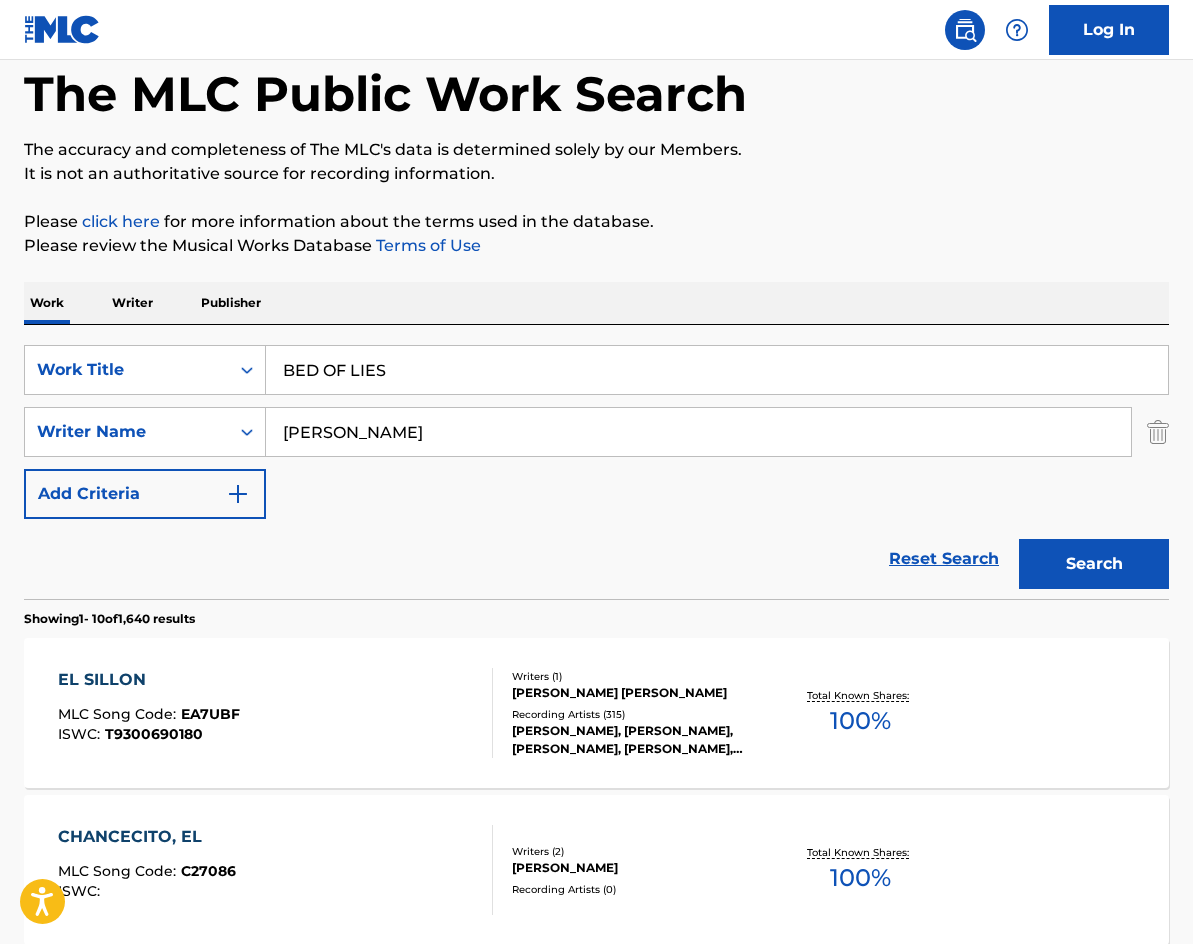 paste on "Chater" 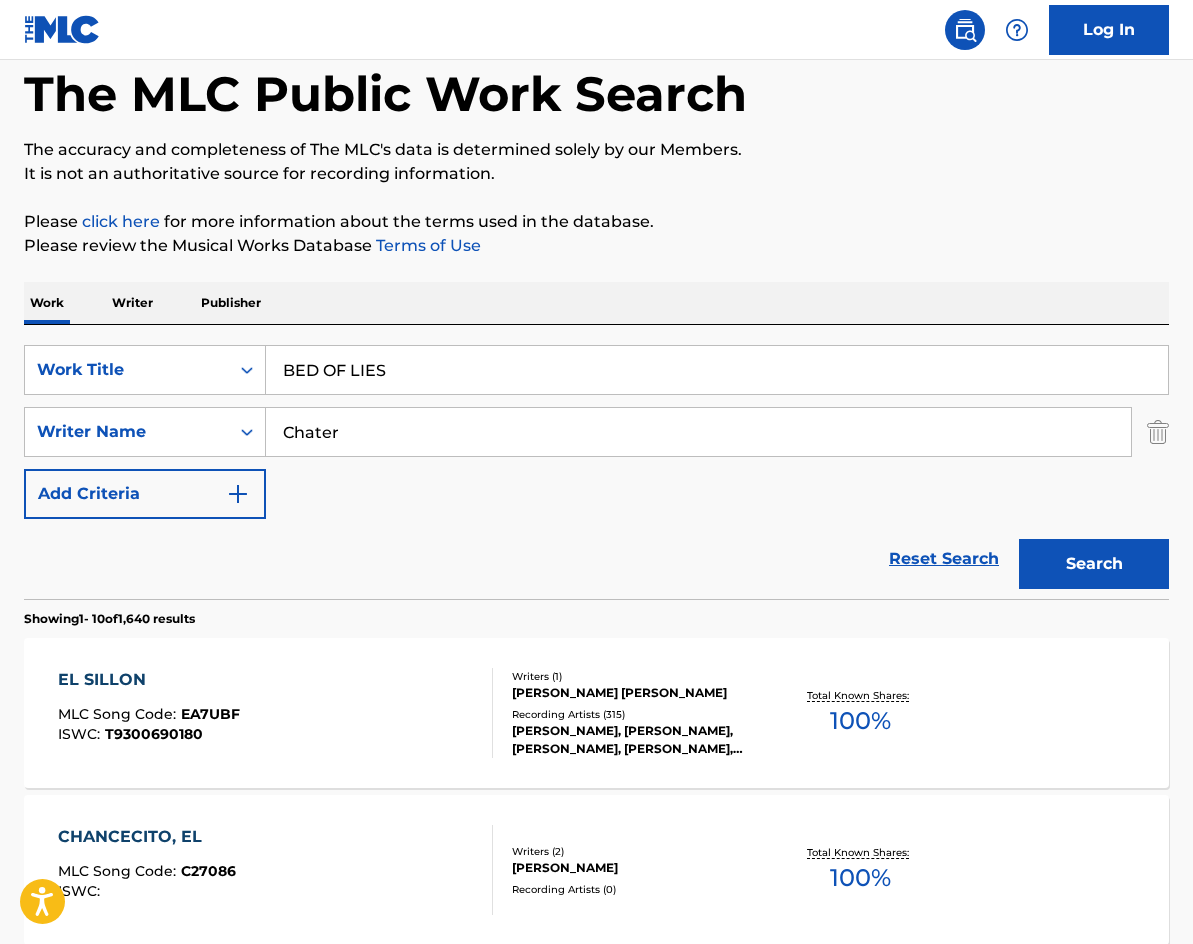 type on "Chater" 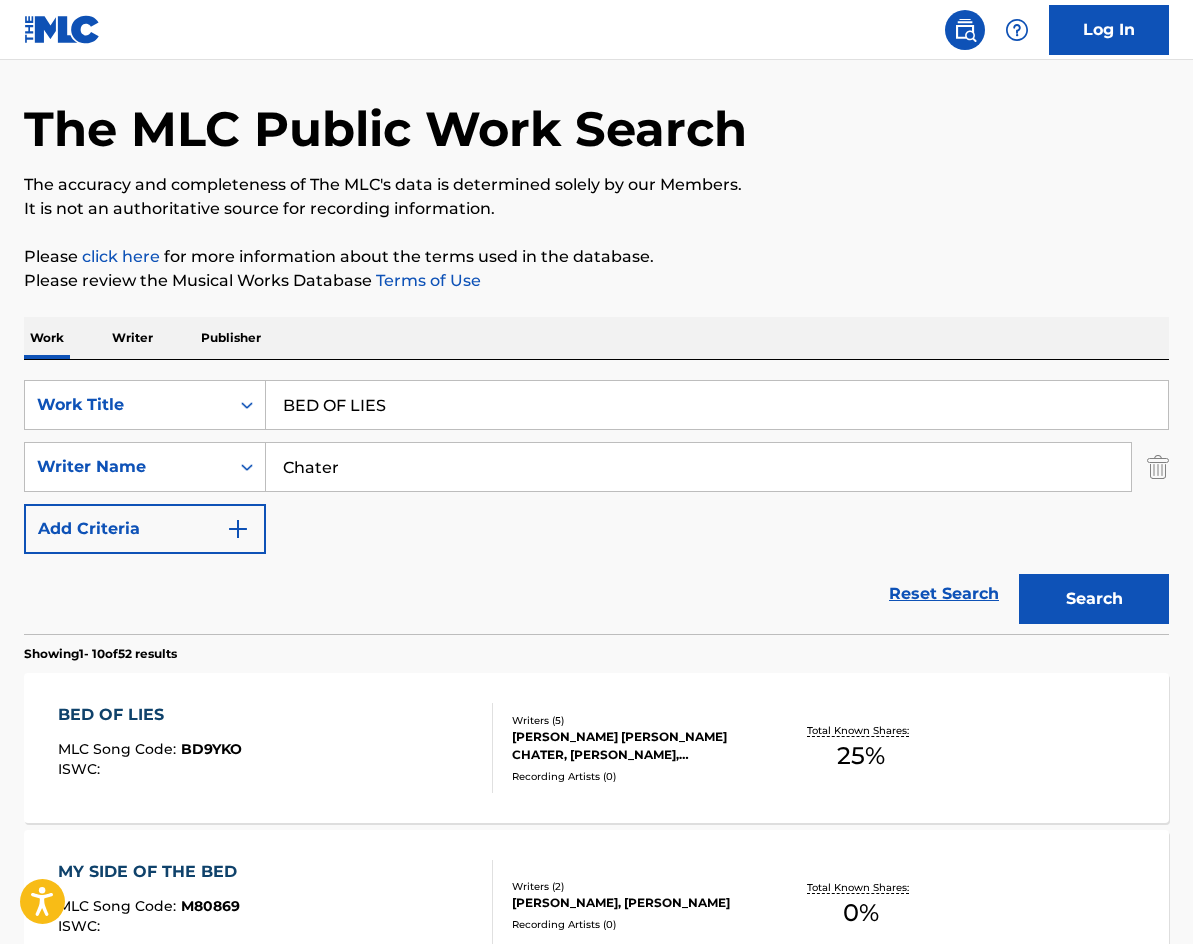 scroll, scrollTop: 100, scrollLeft: 0, axis: vertical 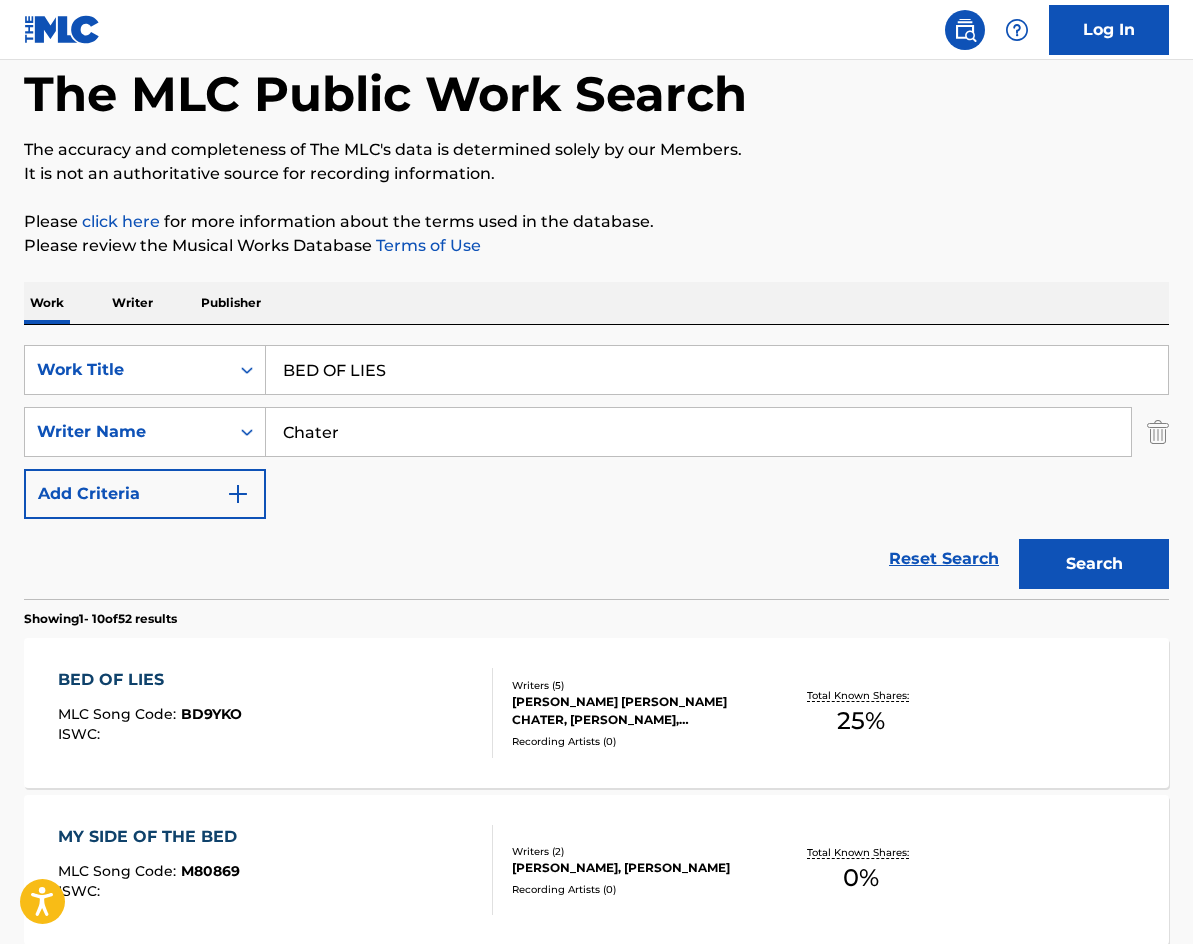 click on "BED OF LIES" at bounding box center (150, 680) 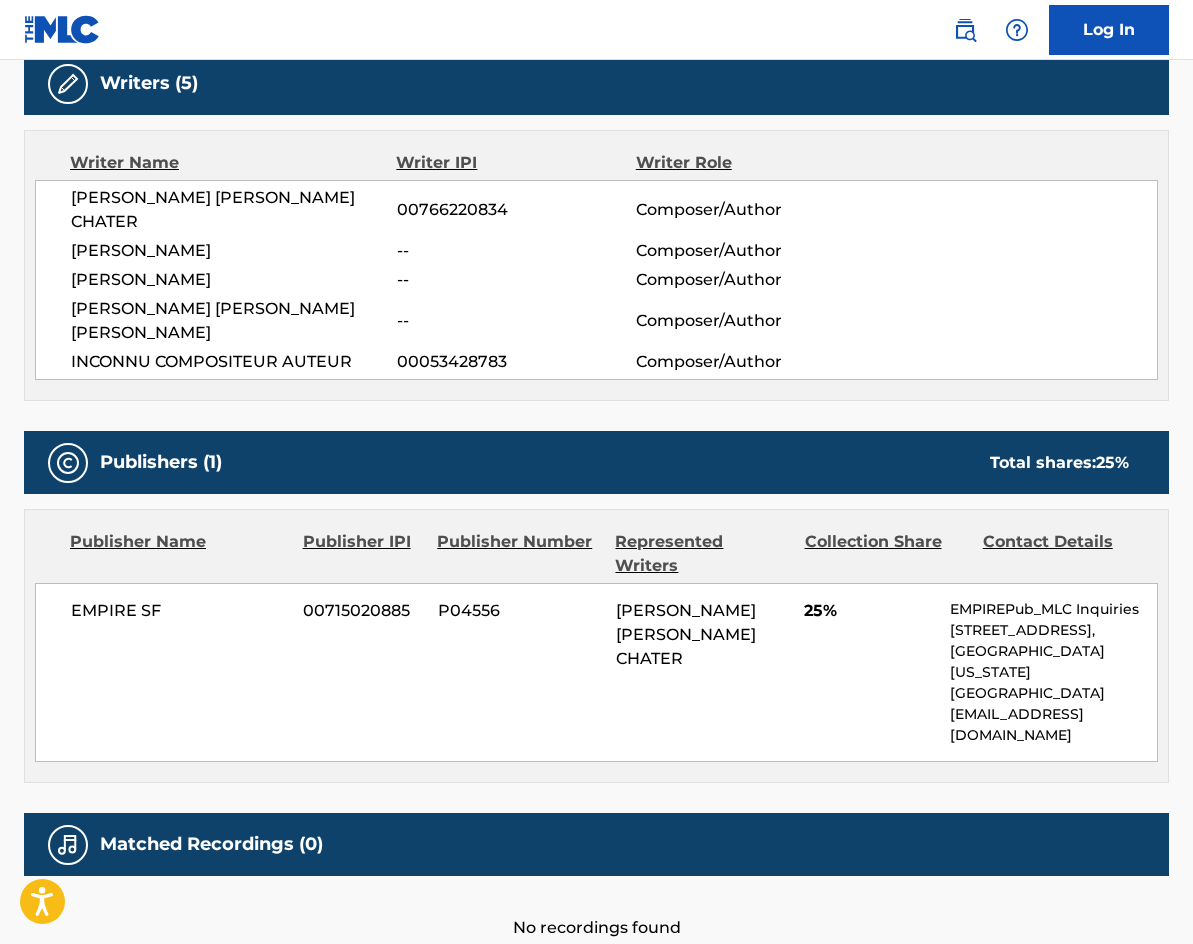 scroll, scrollTop: 681, scrollLeft: 0, axis: vertical 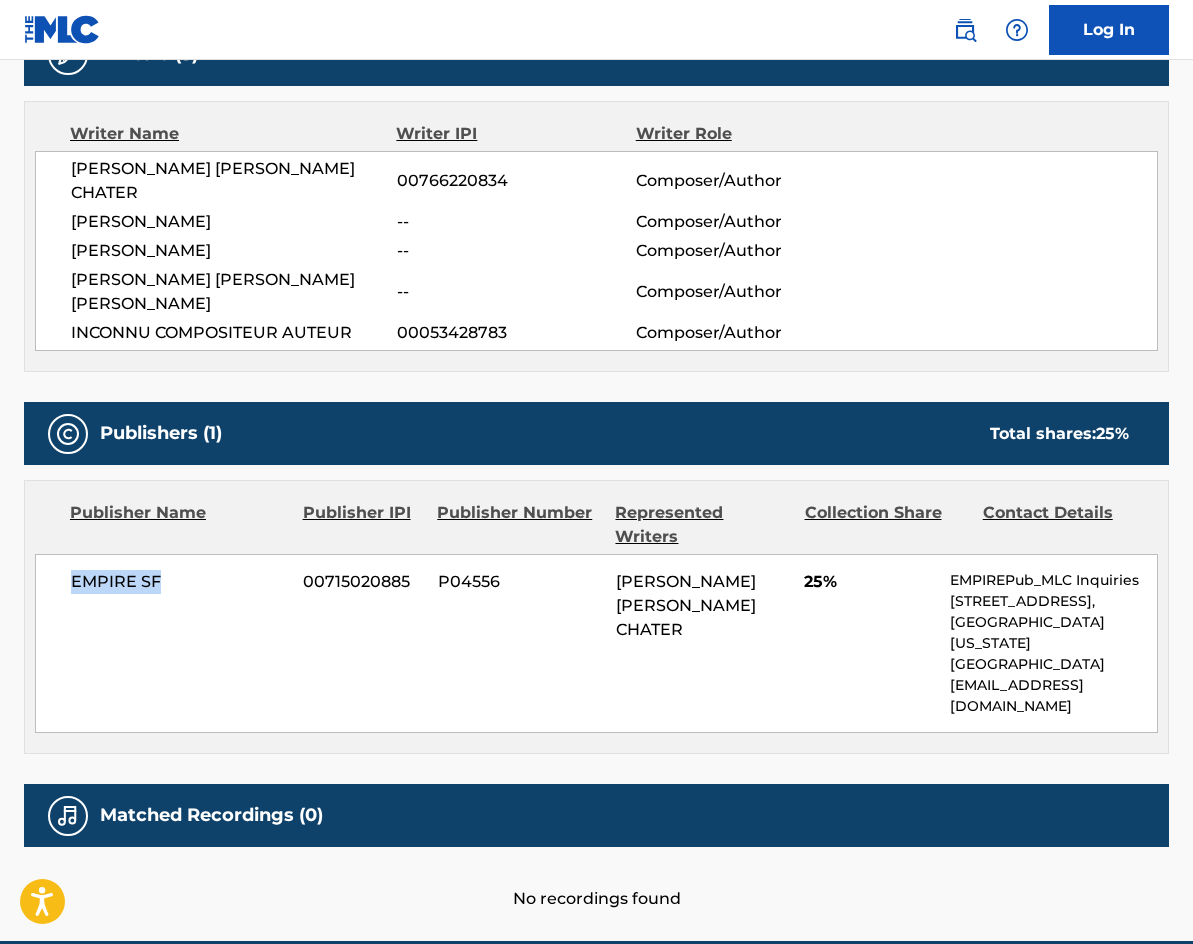 drag, startPoint x: 164, startPoint y: 519, endPoint x: 70, endPoint y: 519, distance: 94 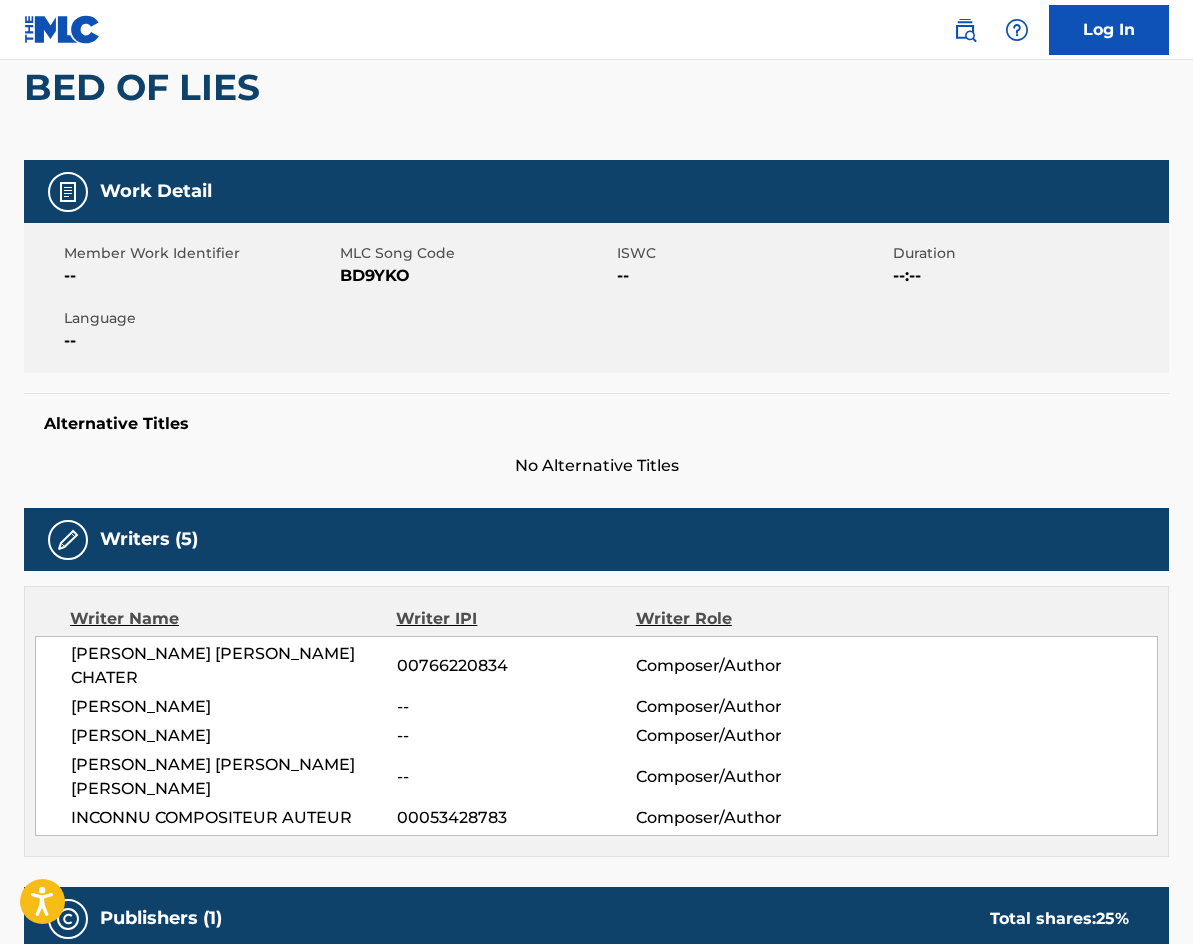 scroll, scrollTop: 200, scrollLeft: 0, axis: vertical 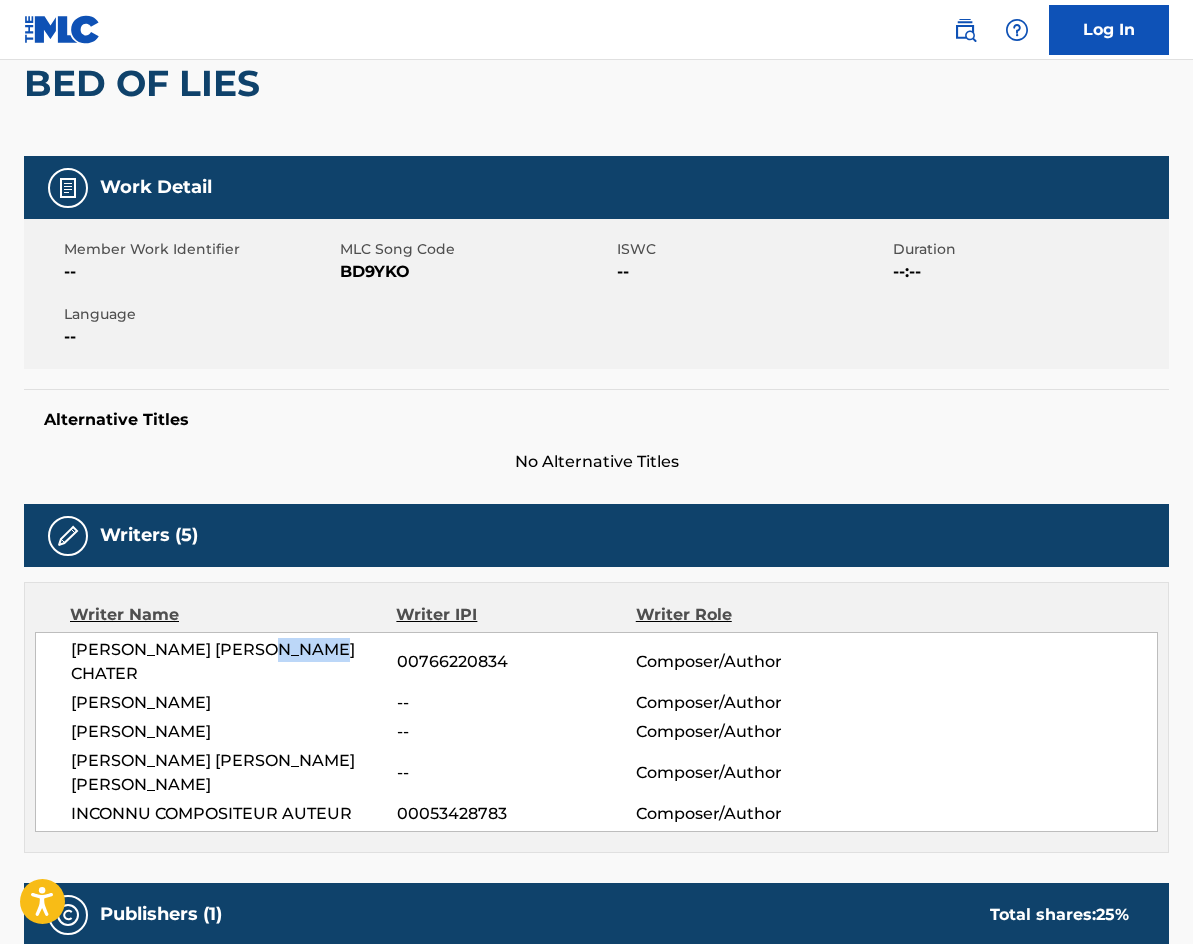 drag, startPoint x: 322, startPoint y: 650, endPoint x: 257, endPoint y: 652, distance: 65.03076 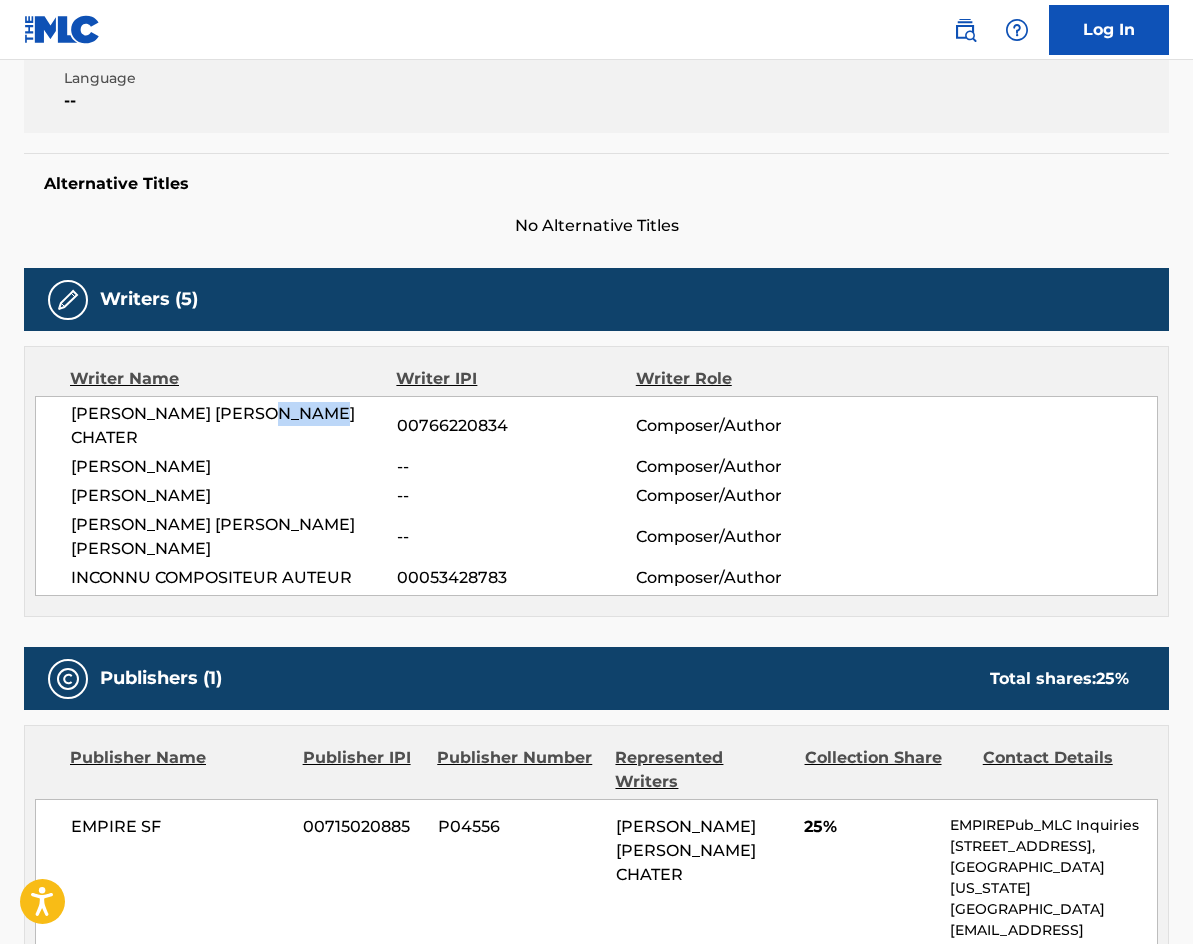 scroll, scrollTop: 481, scrollLeft: 0, axis: vertical 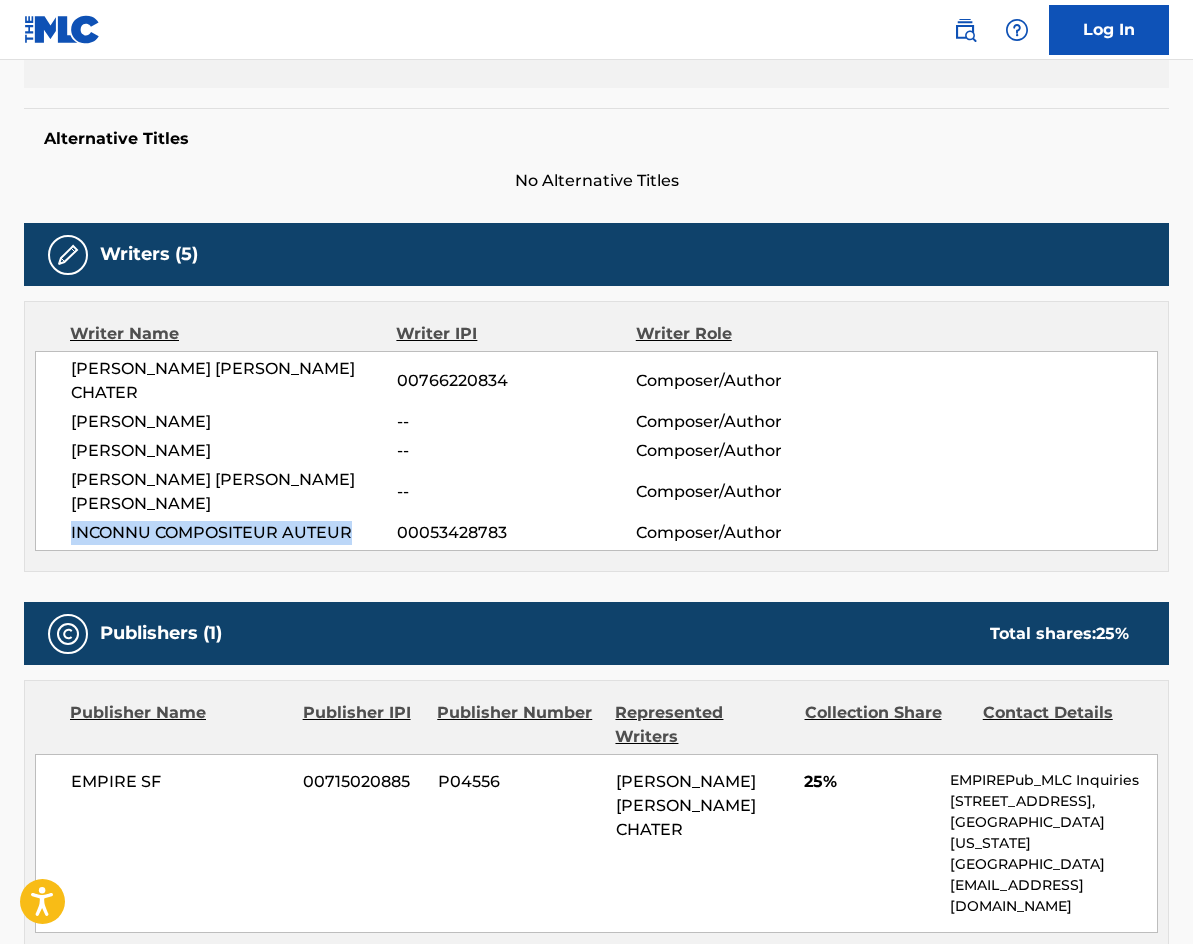 drag, startPoint x: 69, startPoint y: 487, endPoint x: 347, endPoint y: 493, distance: 278.06473 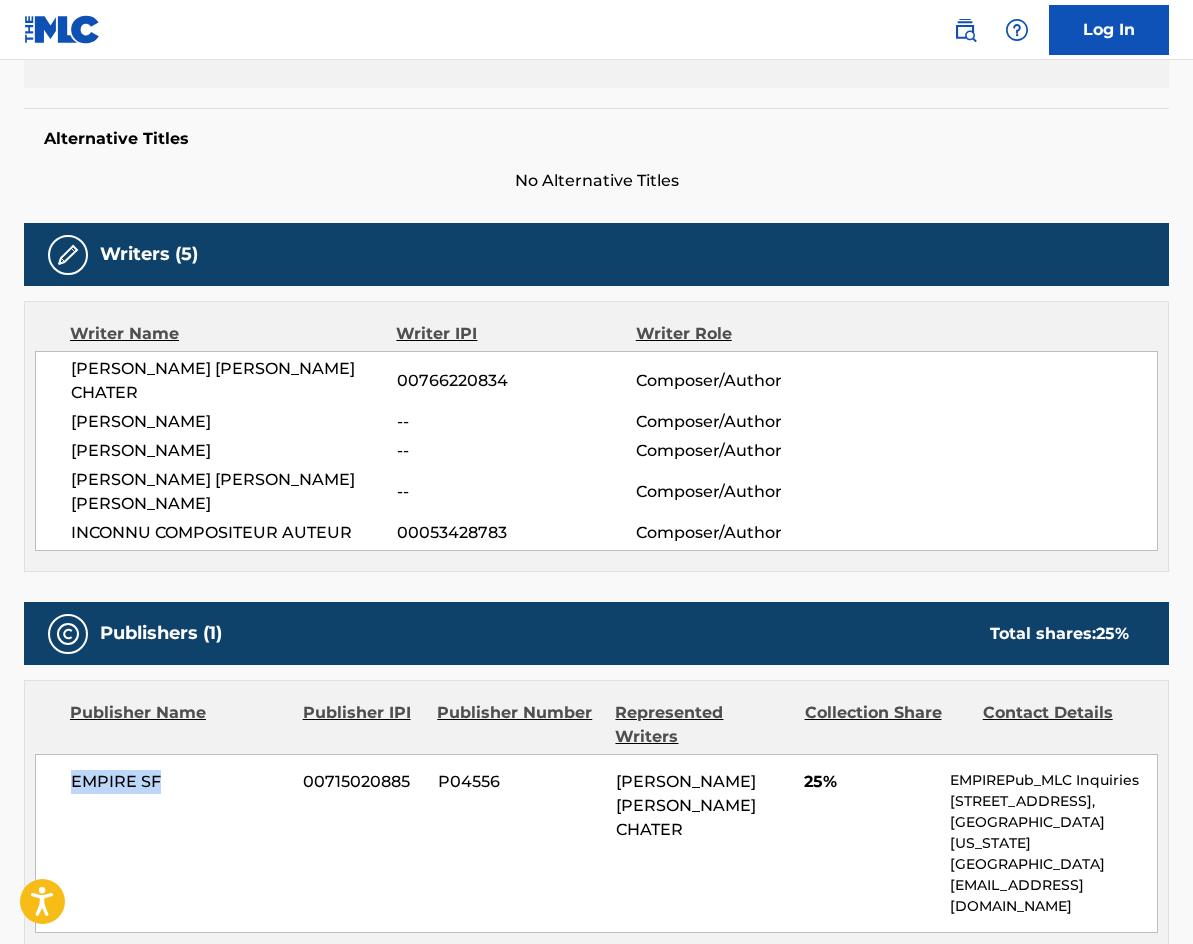drag, startPoint x: 160, startPoint y: 721, endPoint x: 72, endPoint y: 717, distance: 88.09086 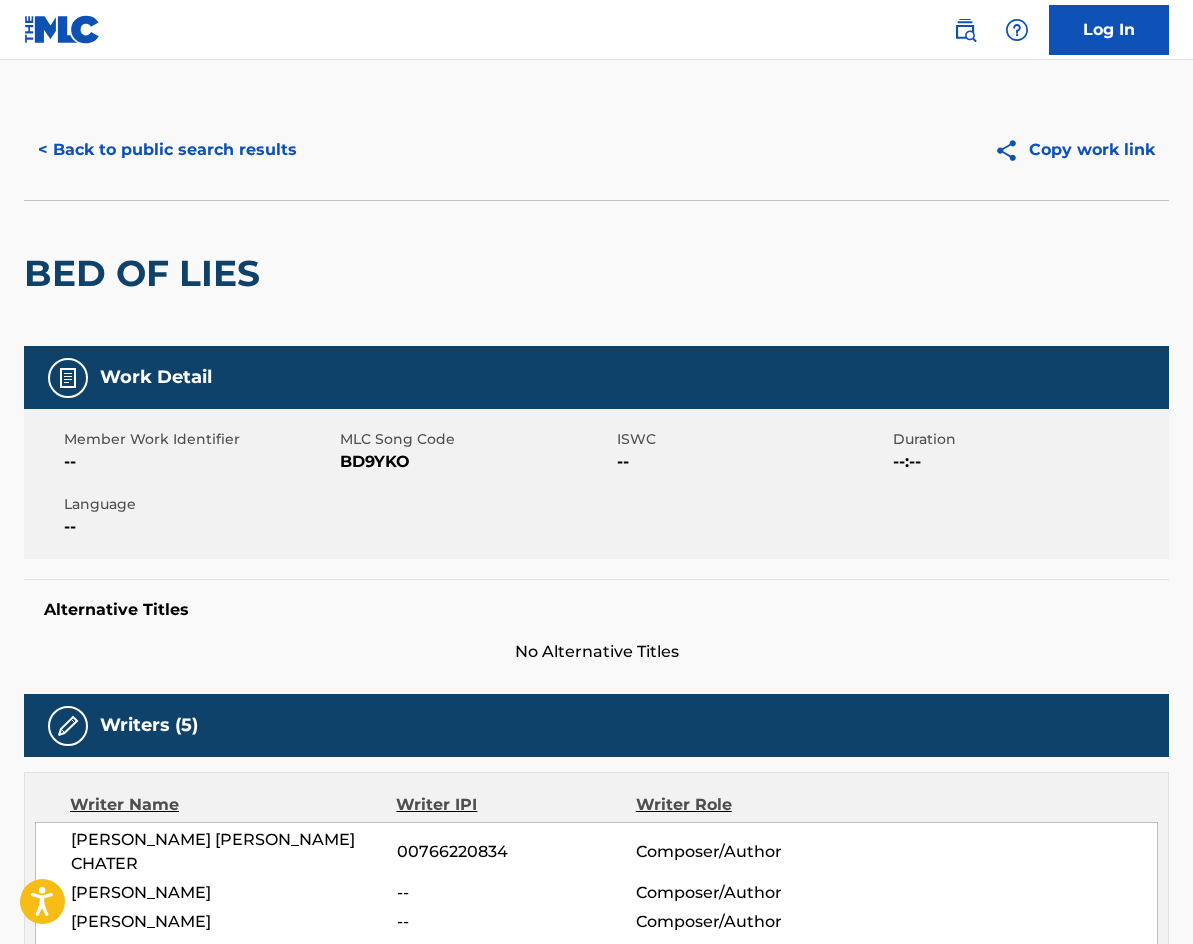 scroll, scrollTop: 0, scrollLeft: 0, axis: both 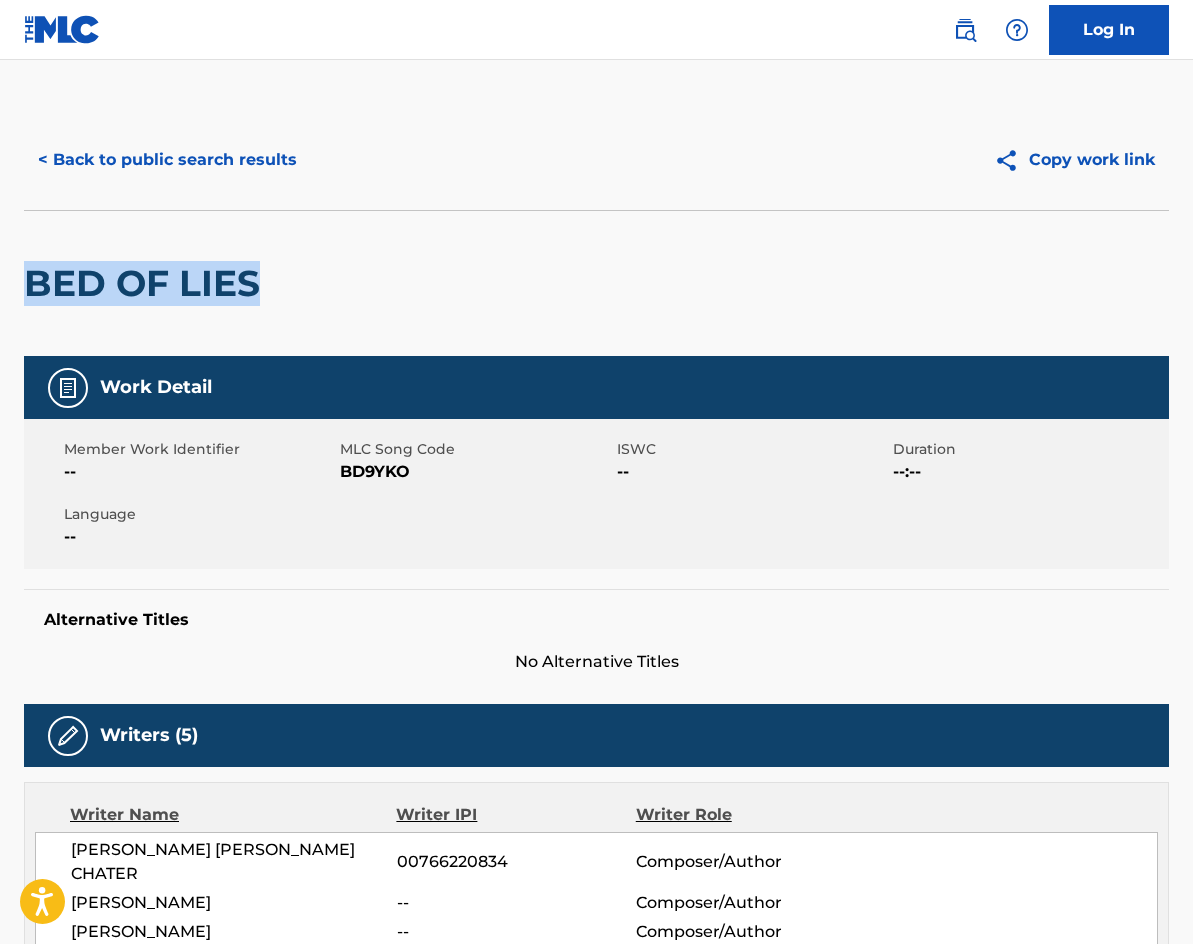 drag, startPoint x: 274, startPoint y: 266, endPoint x: 20, endPoint y: 274, distance: 254.12595 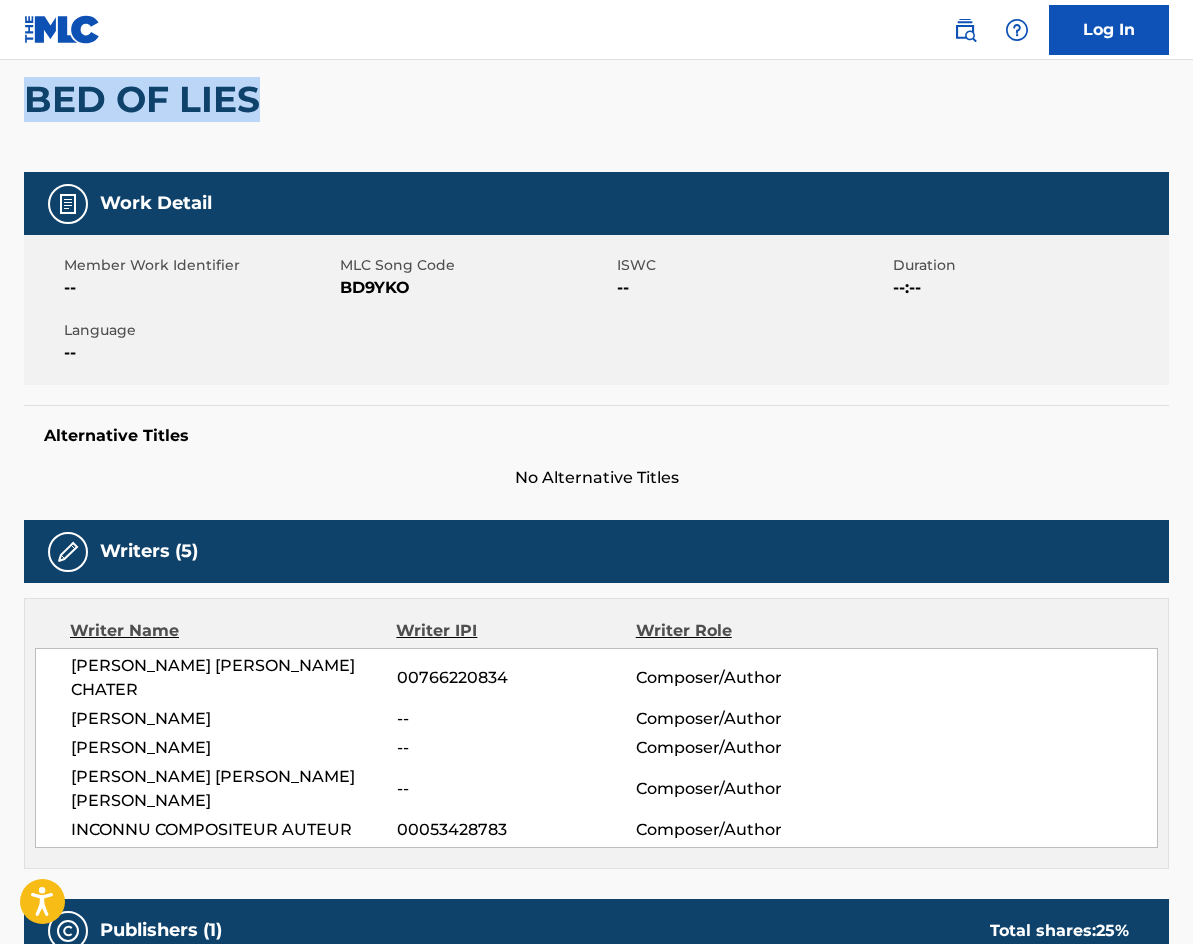scroll, scrollTop: 200, scrollLeft: 0, axis: vertical 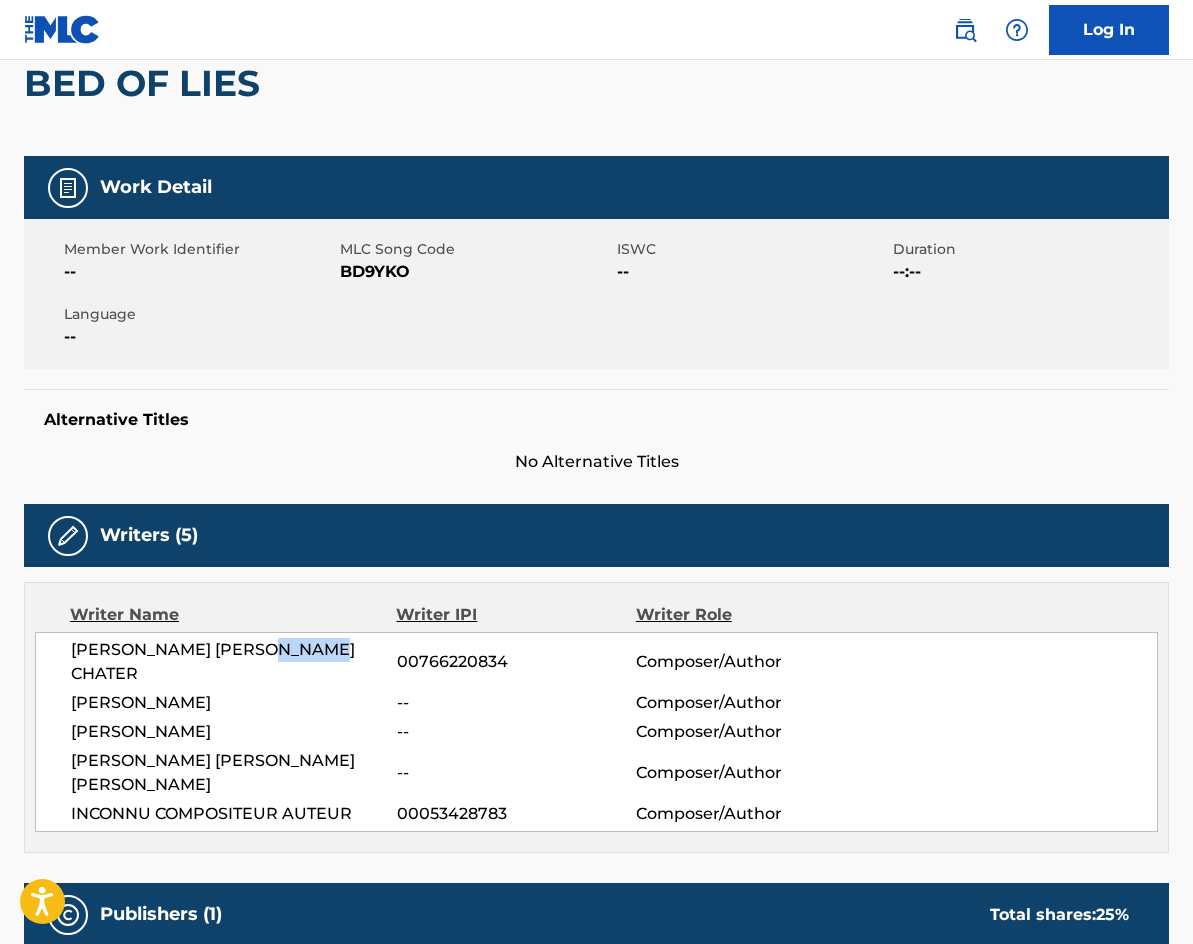 drag, startPoint x: 330, startPoint y: 648, endPoint x: 260, endPoint y: 664, distance: 71.80529 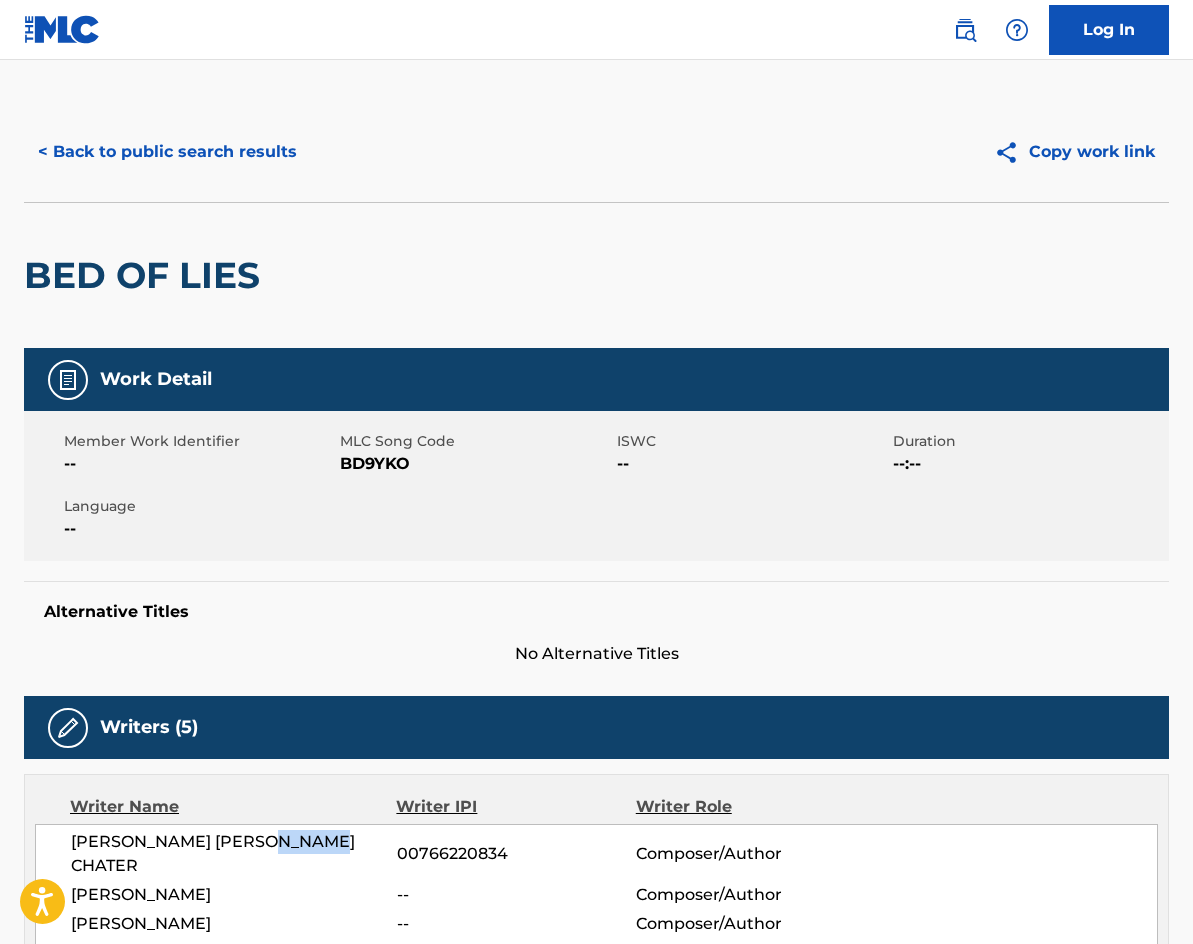 scroll, scrollTop: 0, scrollLeft: 0, axis: both 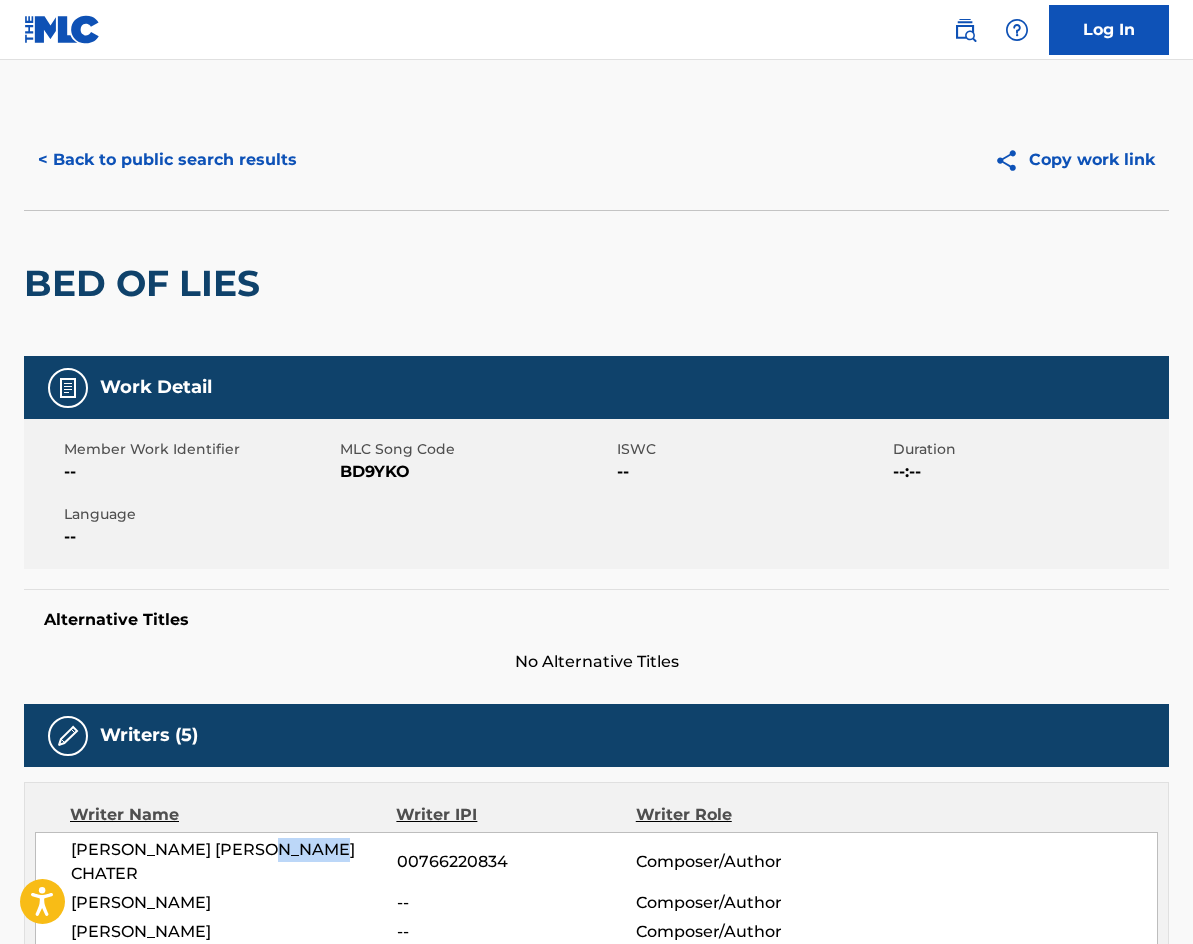 click on "< Back to public search results" at bounding box center (167, 160) 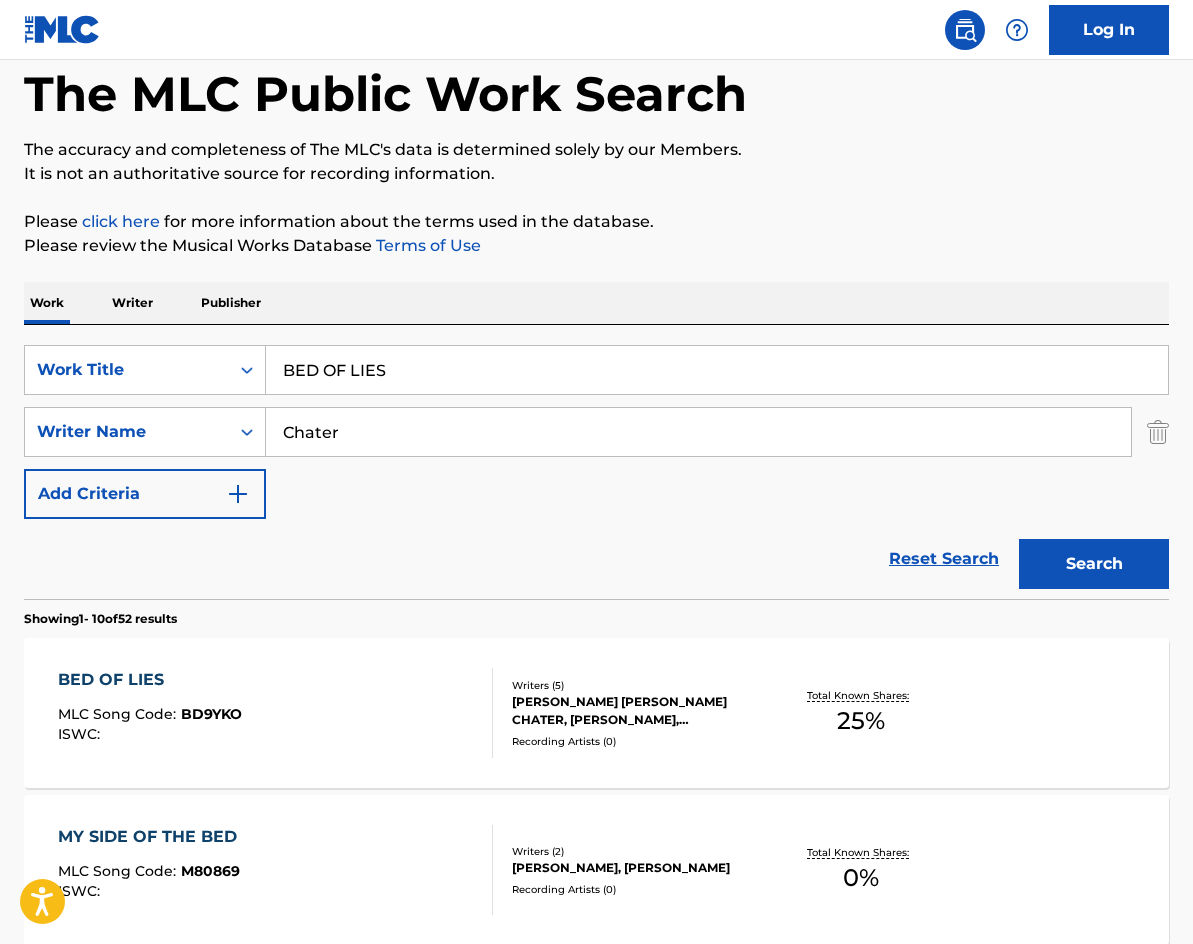 paste on "Wild Ones" 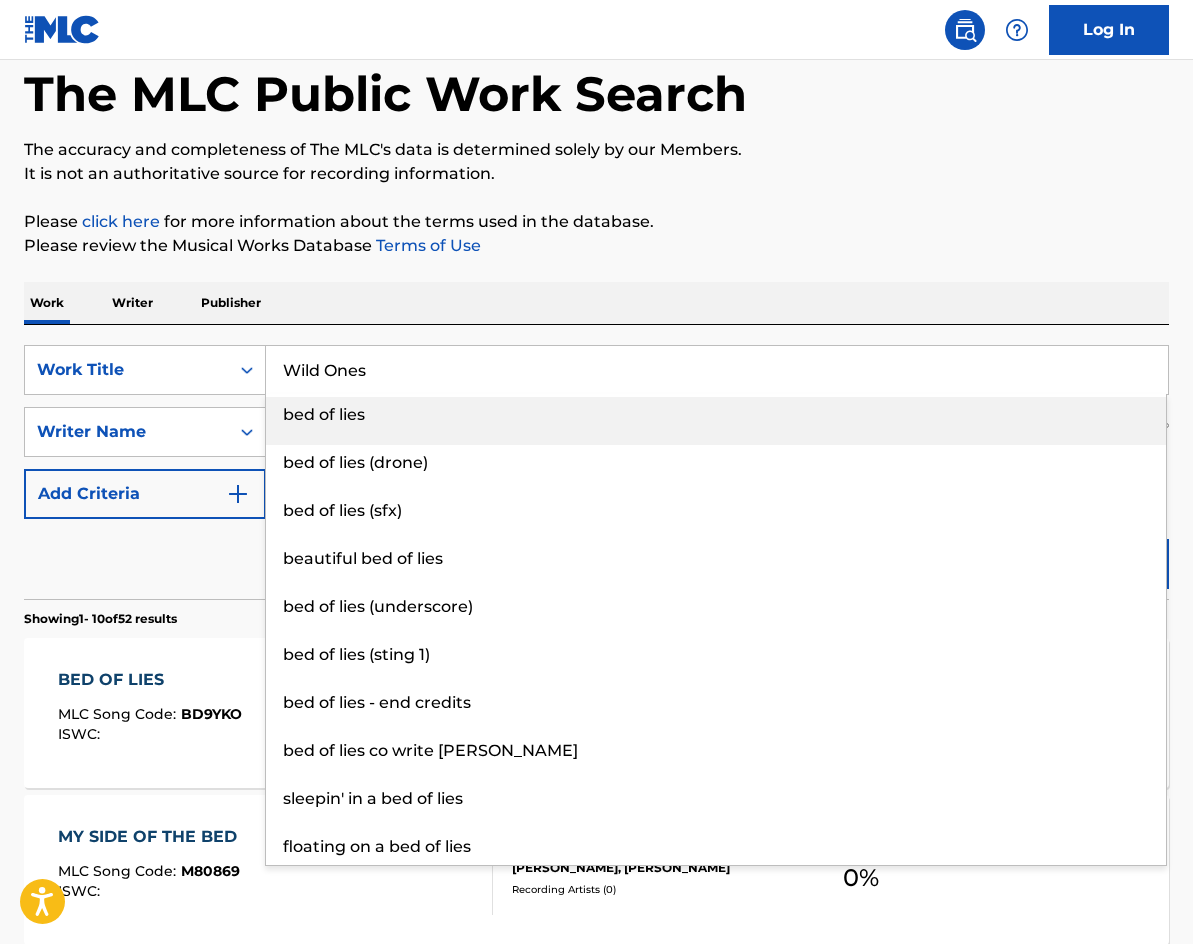 type on "Wild Ones" 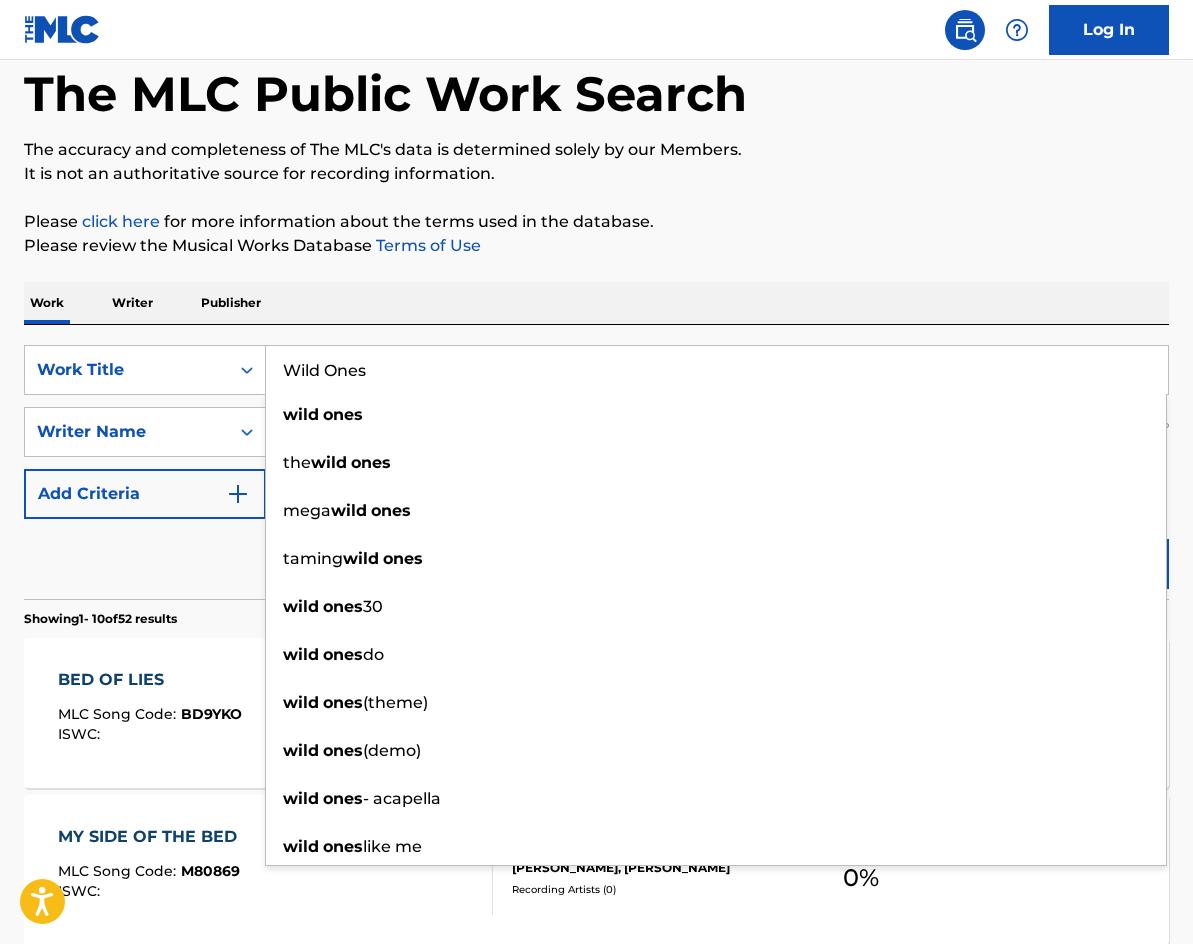 click on "The MLC Public Work Search The accuracy and completeness of The MLC's data is determined solely by our Members. It is not an authoritative source for recording information. Please   click here   for more information about the terms used in the database. Please review the Musical Works Database   Terms of Use Work Writer Publisher SearchWithCriteriad29ffd0a-4ed2-4f05-a796-53b8c770f5fa Work Title Wild Ones wild   ones the  wild   ones mega  wild   ones taming  wild   ones wild   ones  30 wild   ones  do wild   ones    (theme) wild   ones  (demo) wild   ones  - acapella wild   ones  like me SearchWithCriteria170b1d38-a681-46bc-9187-f9b9efb2b1b1 Writer Name Chater Add Criteria Reset Search Search Showing  1  -   10  of  52   results   BED OF LIES MLC Song Code : BD9YKO ISWC : Writers ( 5 ) [PERSON_NAME] [PERSON_NAME] CHATER, [PERSON_NAME], [PERSON_NAME], [PERSON_NAME] [PERSON_NAME] [PERSON_NAME], INCONNU COMPOSITEUR AUTEUR Recording Artists ( 0 ) Total Known Shares: 25 % MY SIDE OF THE BED MLC Song Code : M80869 ISWC : Writers ( 2 ) 0" at bounding box center [596, 1157] 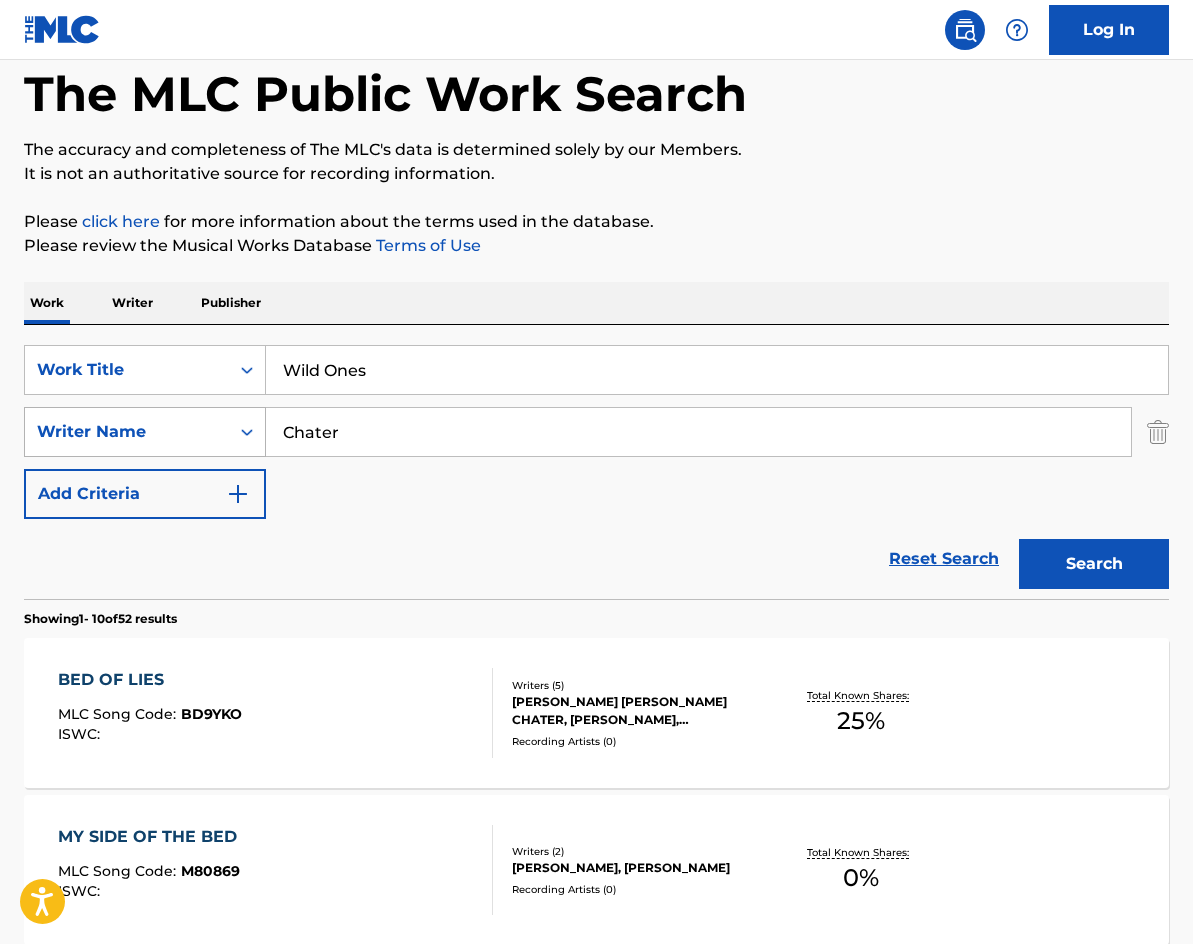 drag, startPoint x: 342, startPoint y: 433, endPoint x: 212, endPoint y: 422, distance: 130.46455 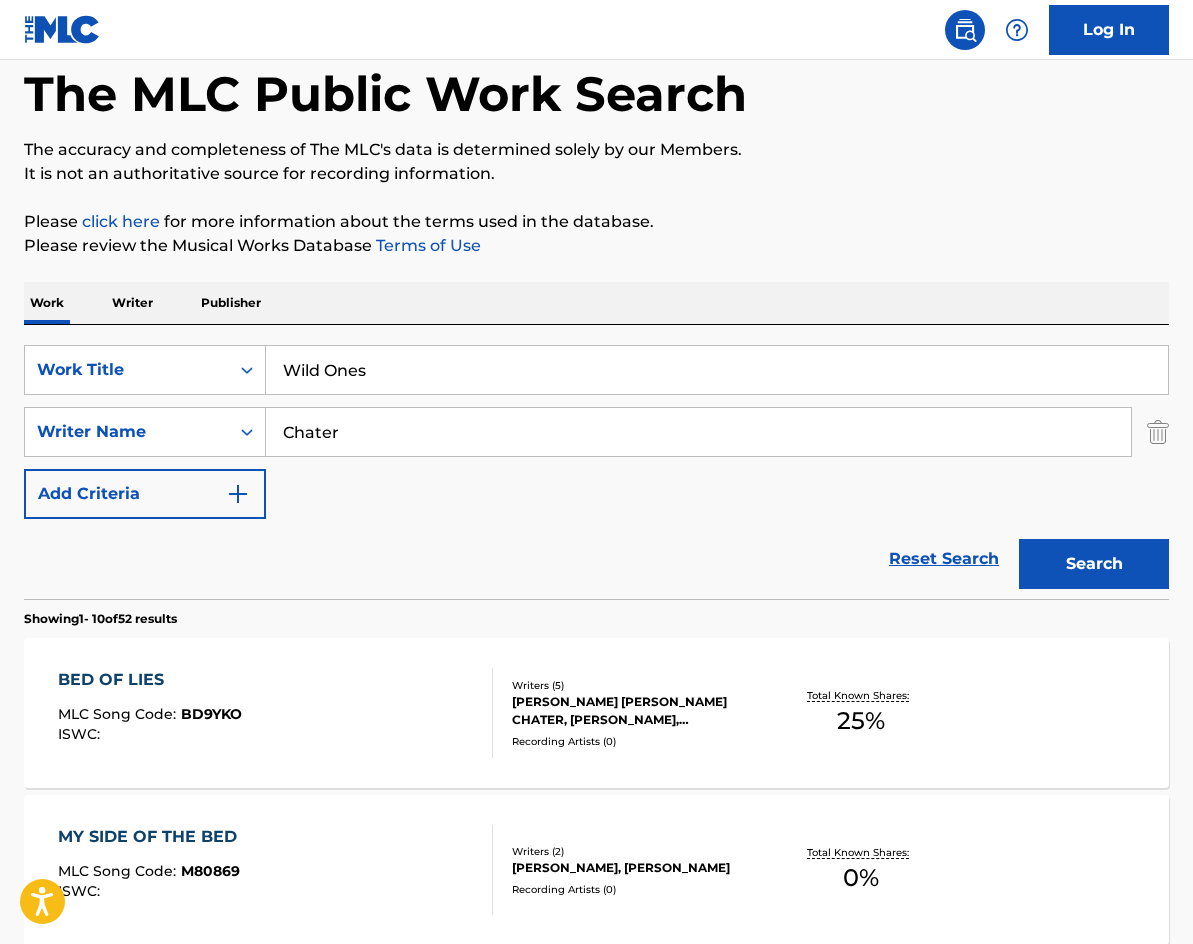 paste on "[PERSON_NAME]" 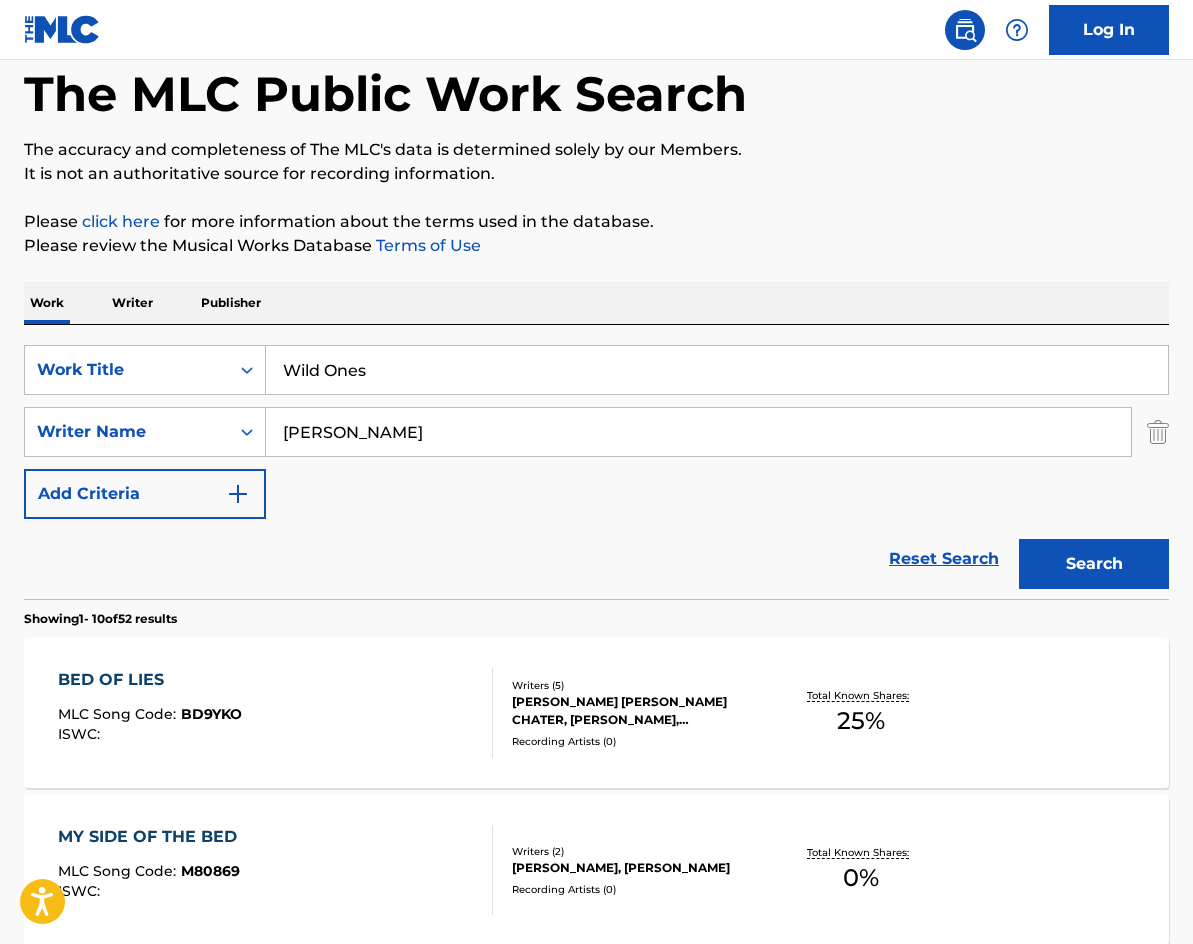 click on "Search" at bounding box center (1094, 564) 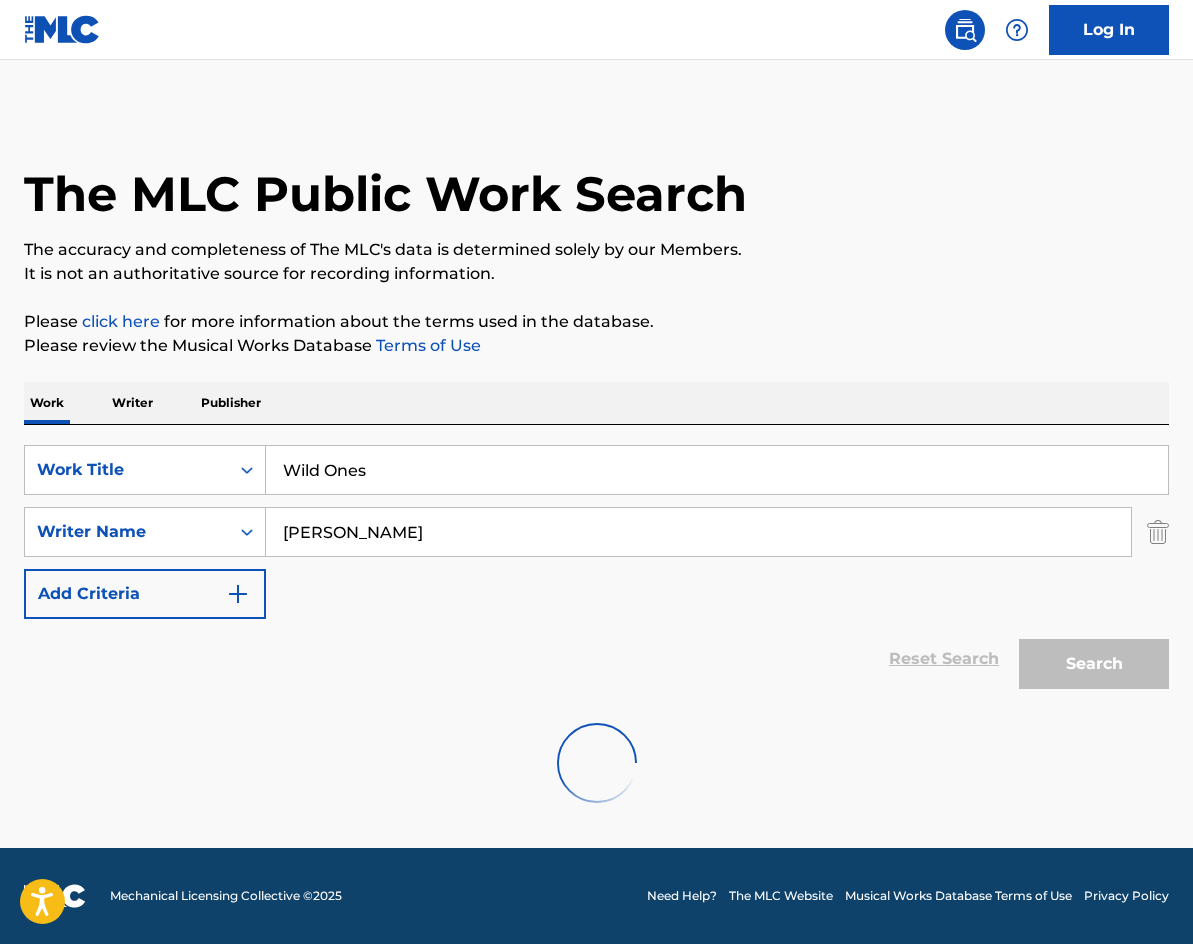 scroll, scrollTop: 0, scrollLeft: 0, axis: both 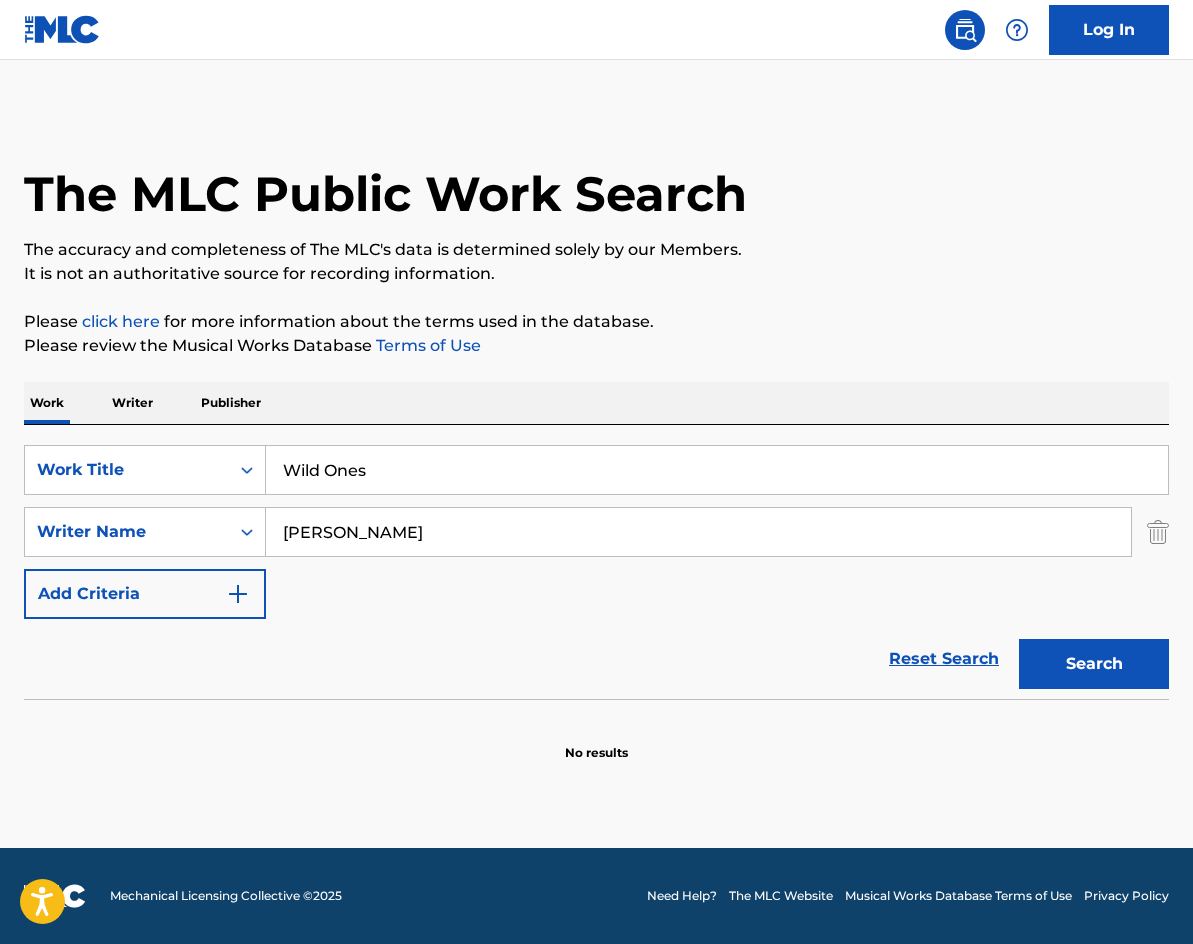 drag, startPoint x: 497, startPoint y: 531, endPoint x: 136, endPoint y: 503, distance: 362.08426 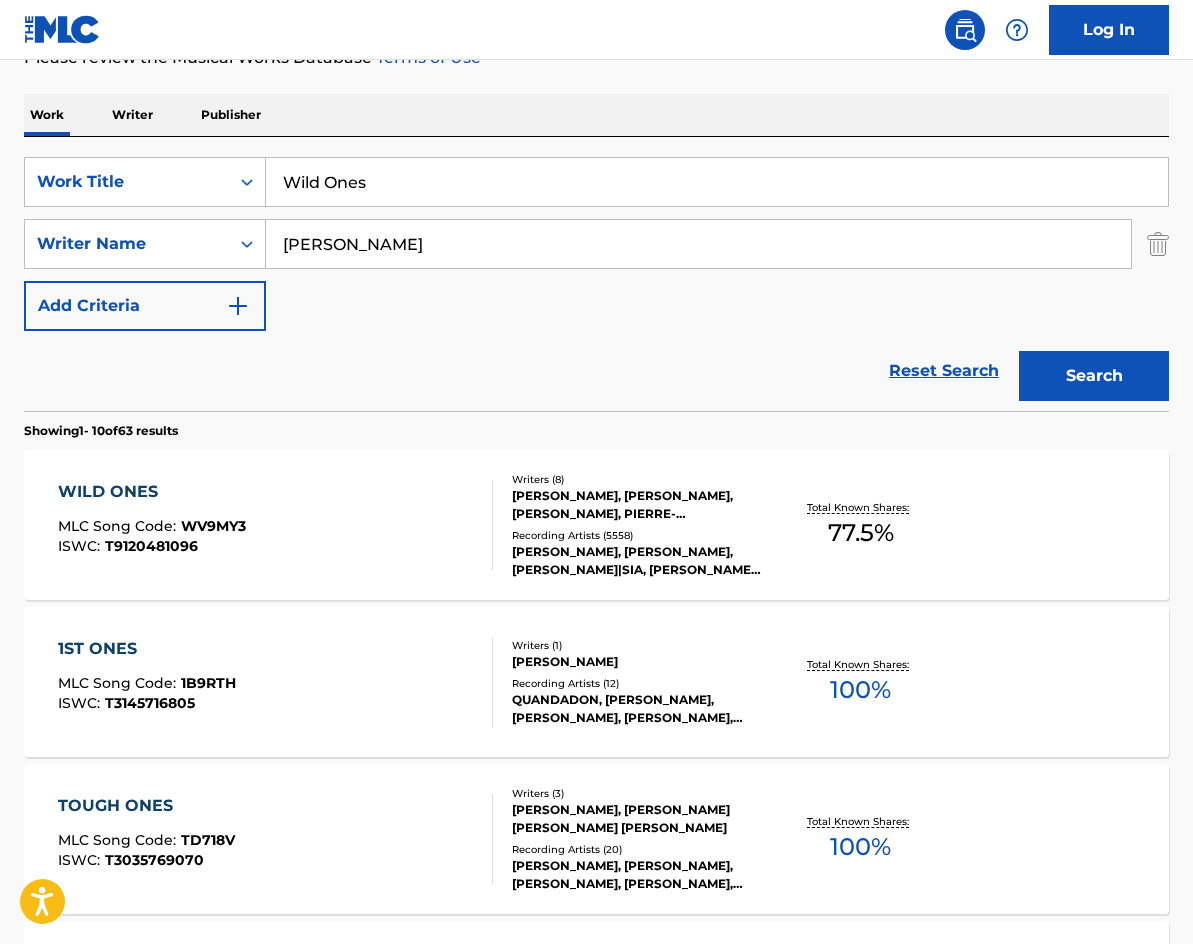 scroll, scrollTop: 300, scrollLeft: 0, axis: vertical 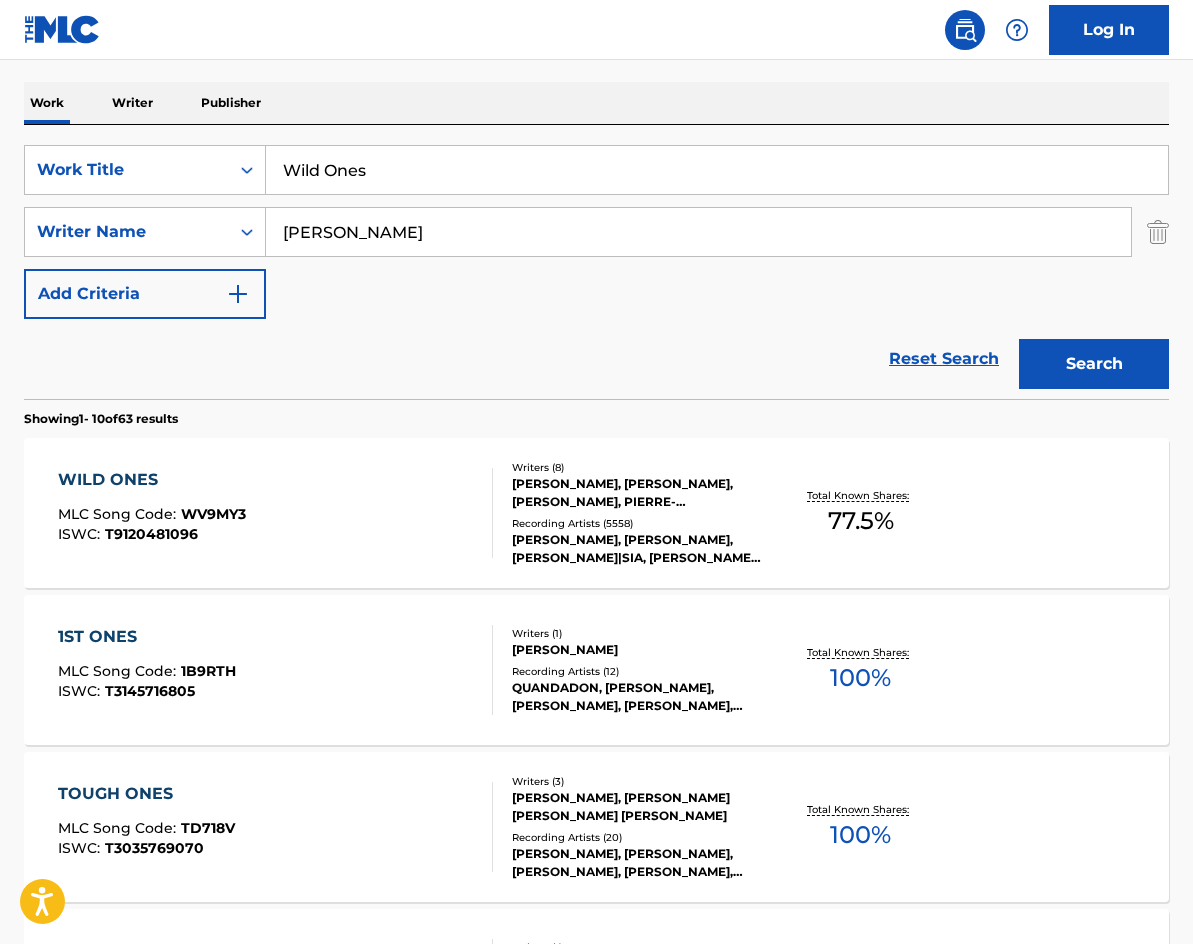 click on "WILD ONES" at bounding box center [152, 480] 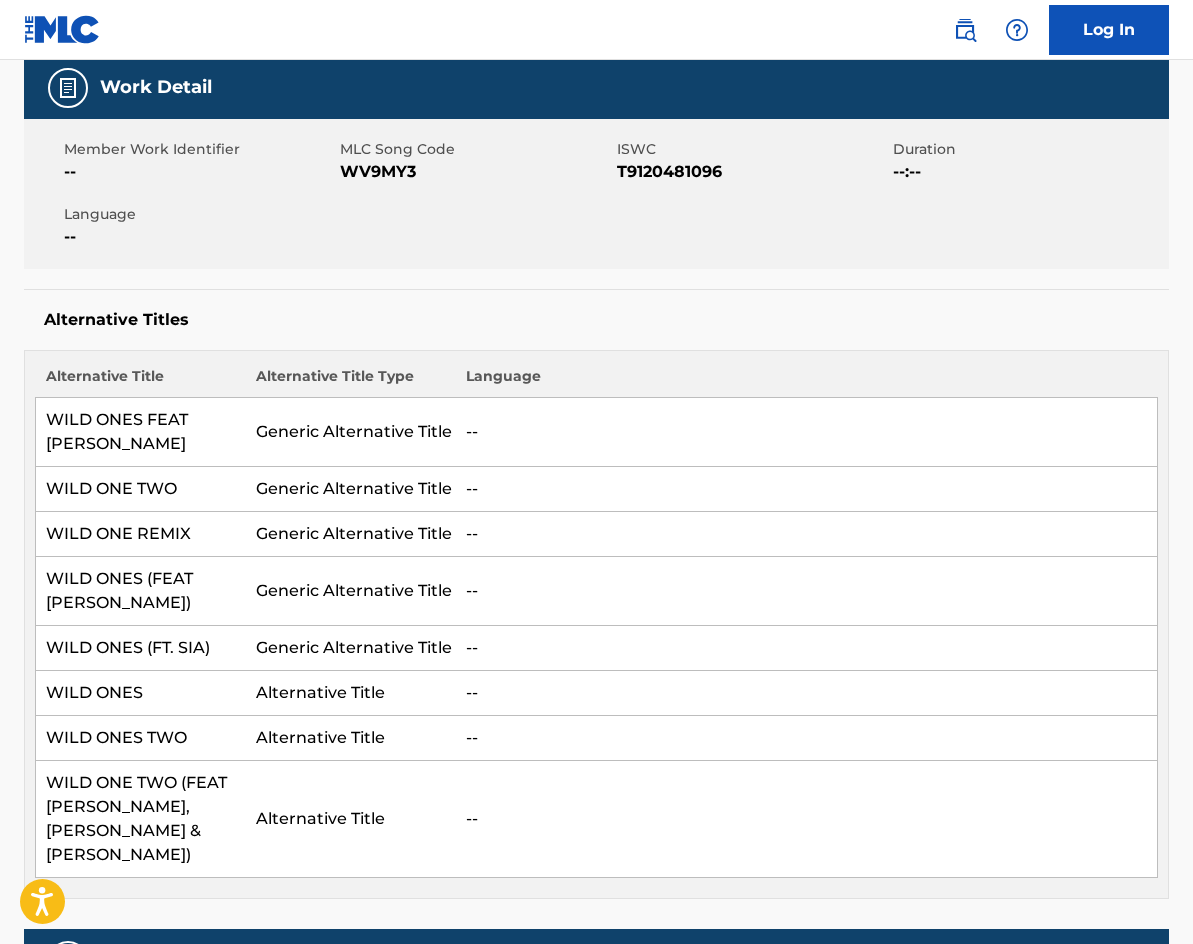 scroll, scrollTop: 0, scrollLeft: 0, axis: both 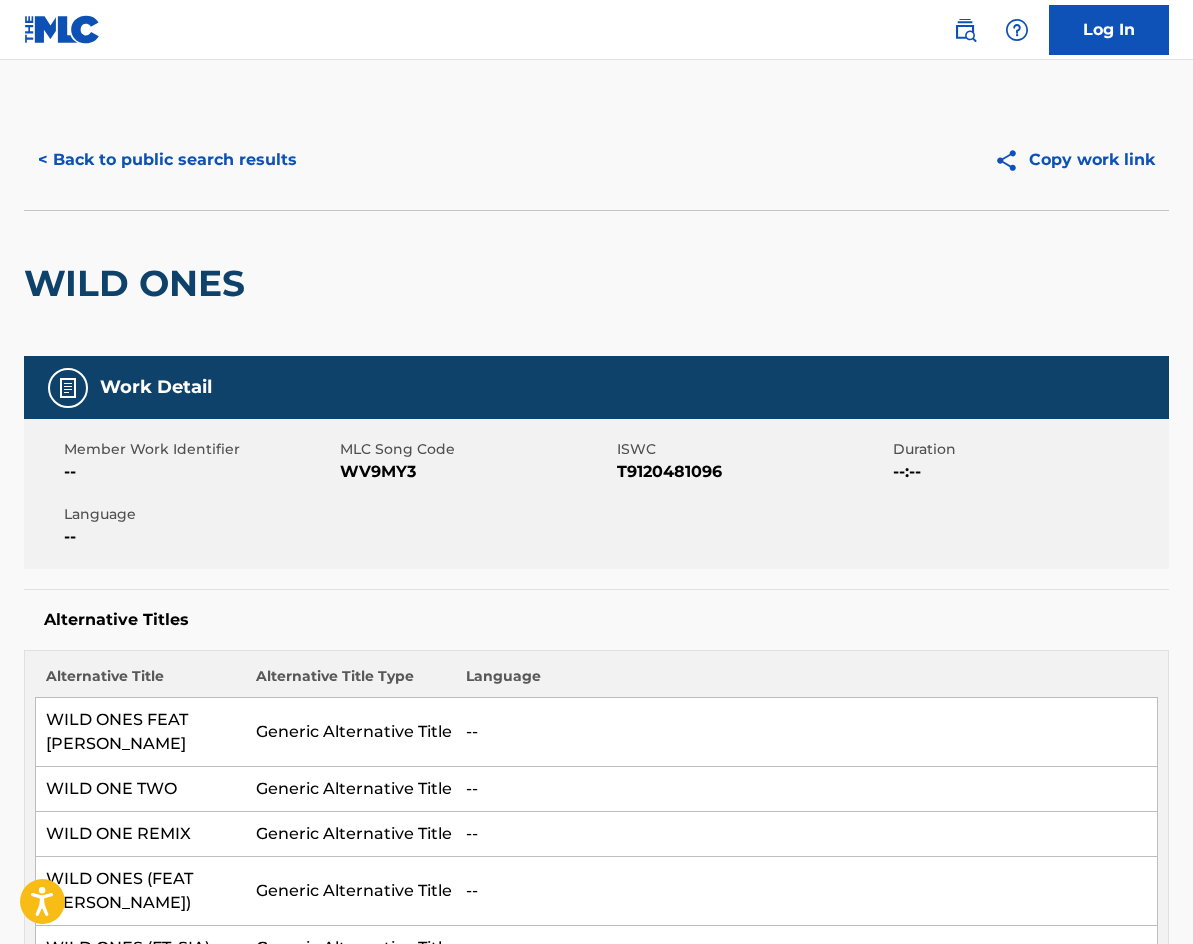 click on "< Back to public search results" at bounding box center [167, 160] 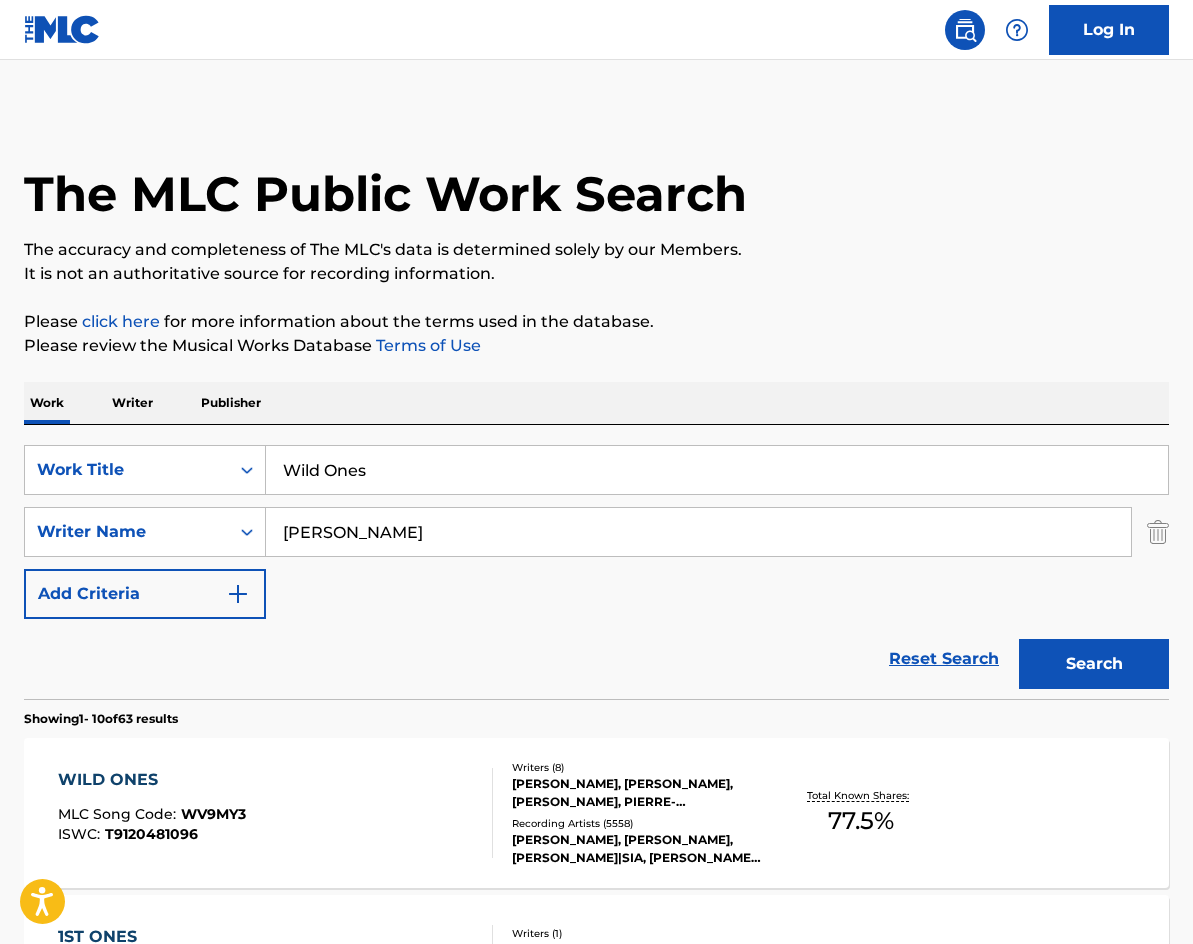 scroll, scrollTop: 300, scrollLeft: 0, axis: vertical 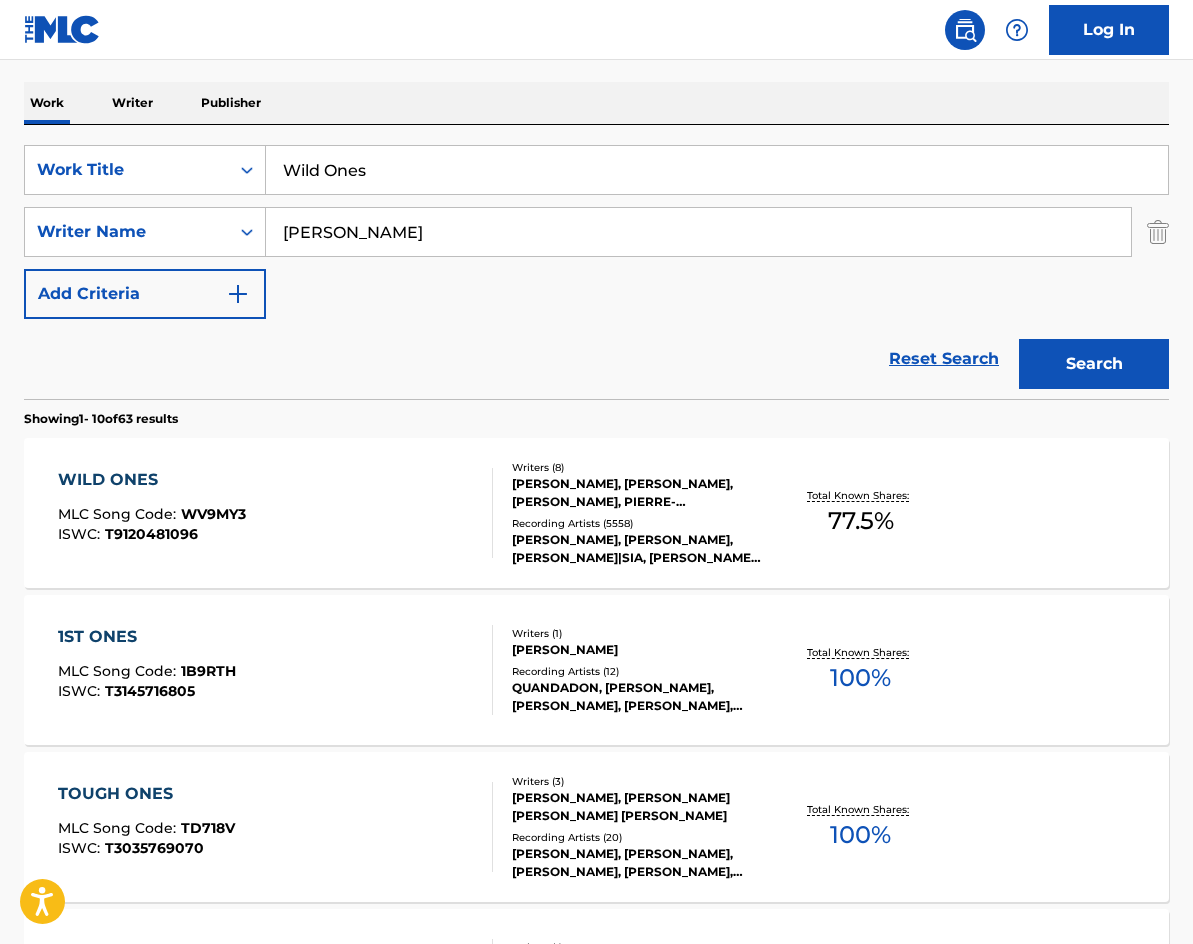 drag, startPoint x: 410, startPoint y: 177, endPoint x: 194, endPoint y: 64, distance: 243.77243 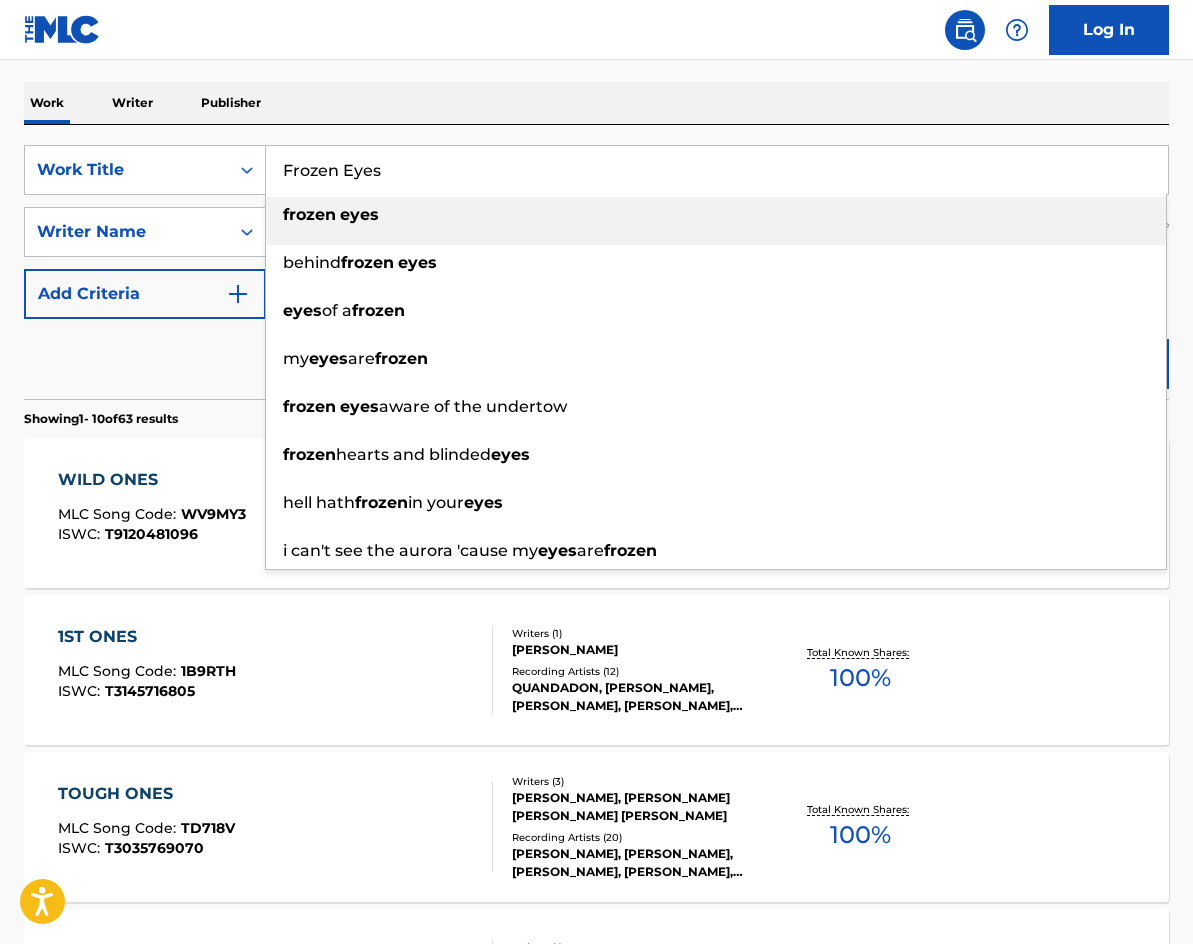 type on "Frozen Eyes" 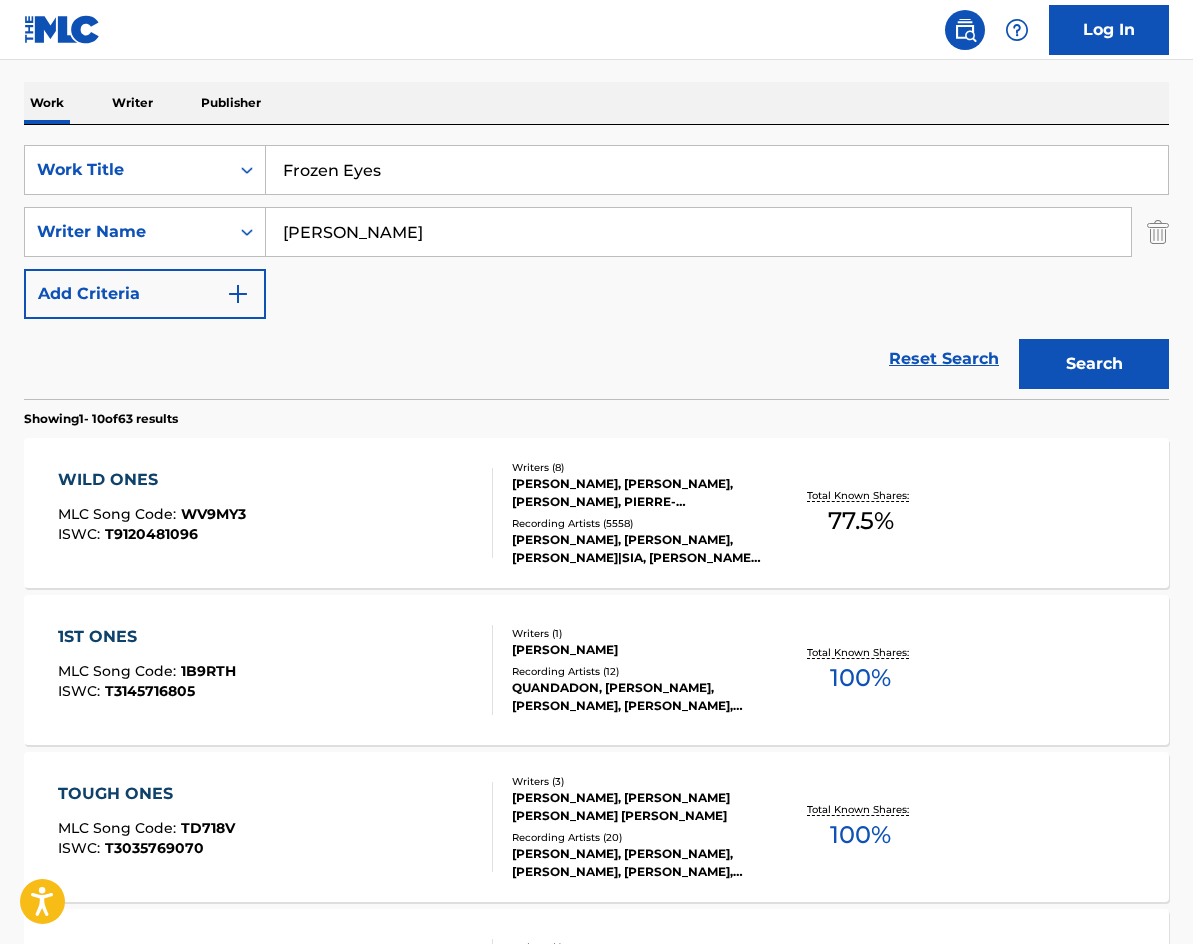 click on "Work Writer Publisher" at bounding box center (596, 103) 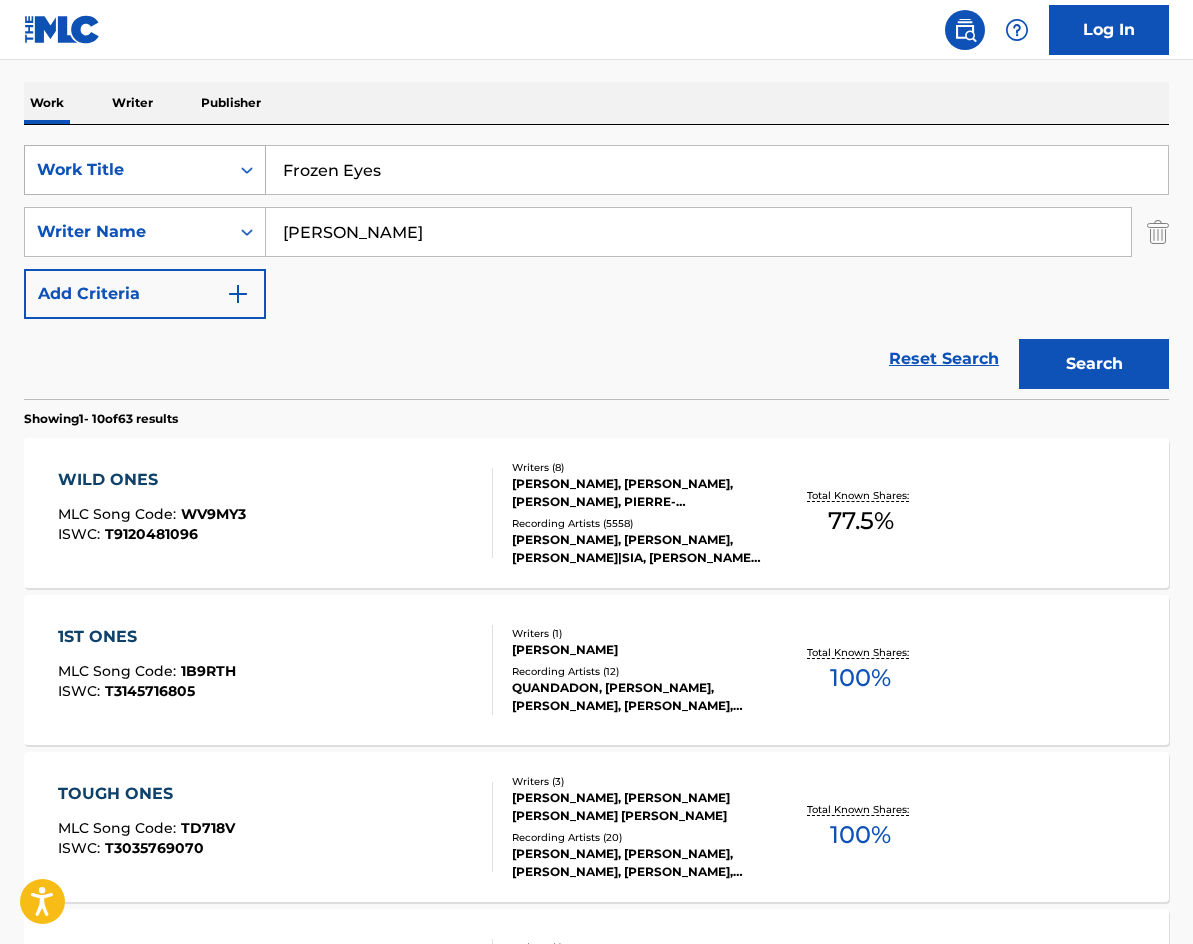 paste on "[PERSON_NAME]" 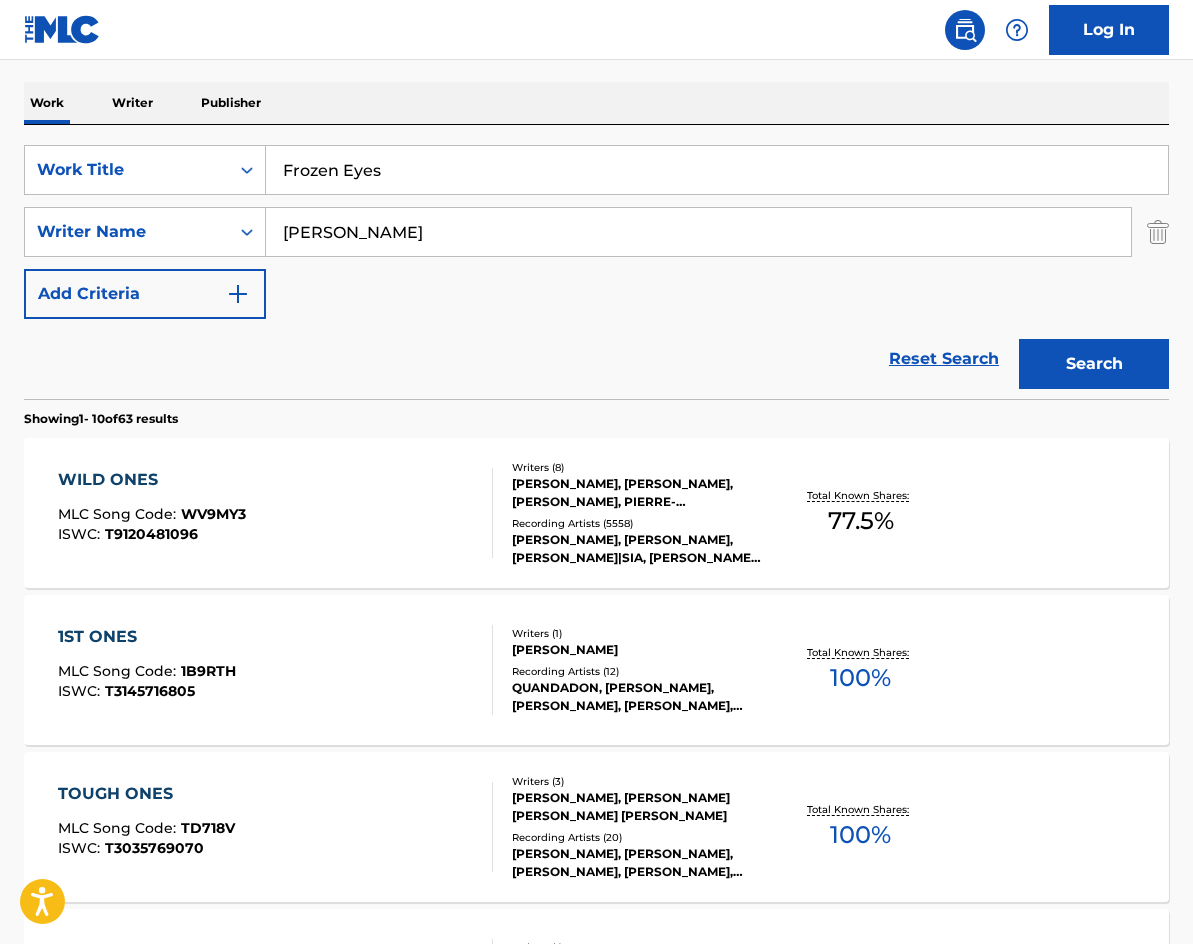 click on "Search" at bounding box center [1094, 364] 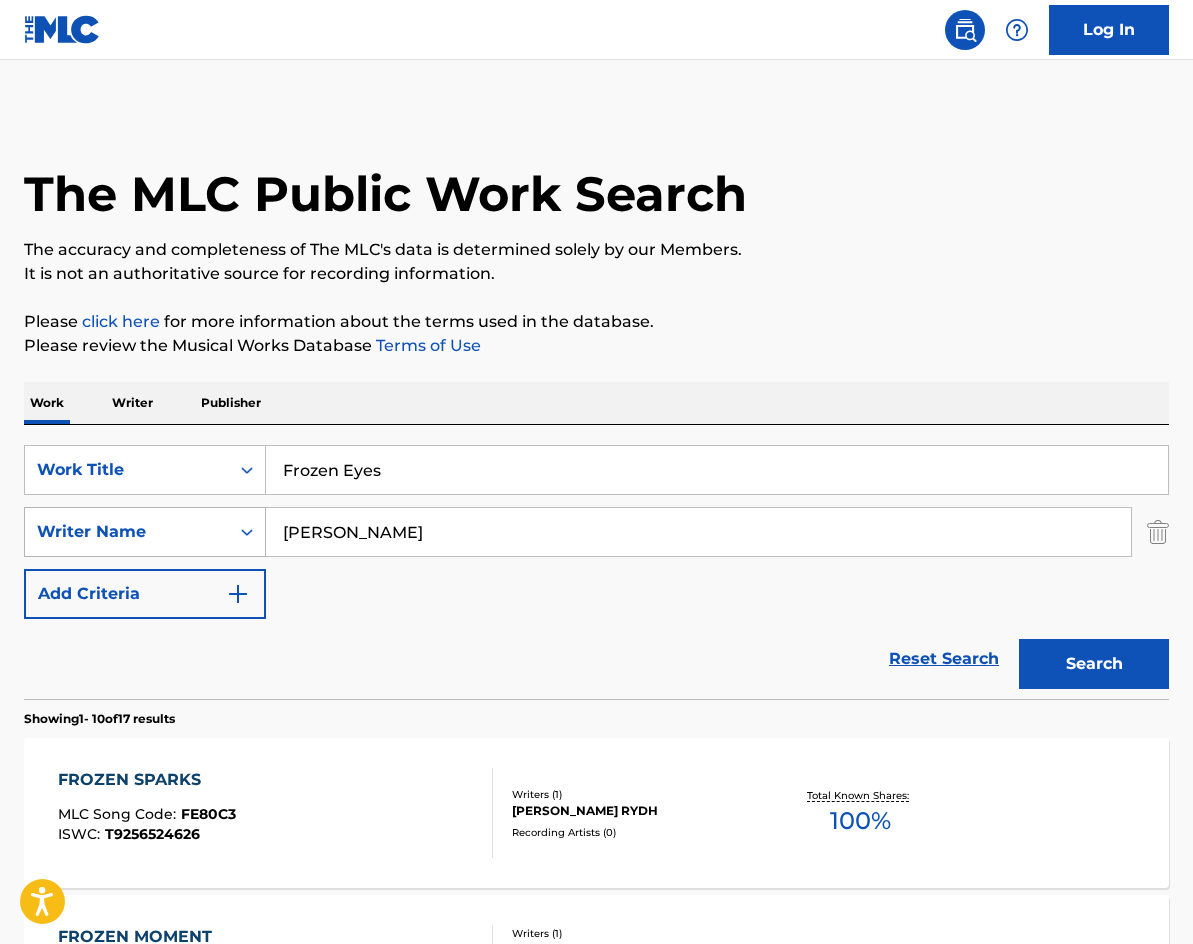drag, startPoint x: 442, startPoint y: 545, endPoint x: 242, endPoint y: 521, distance: 201.43486 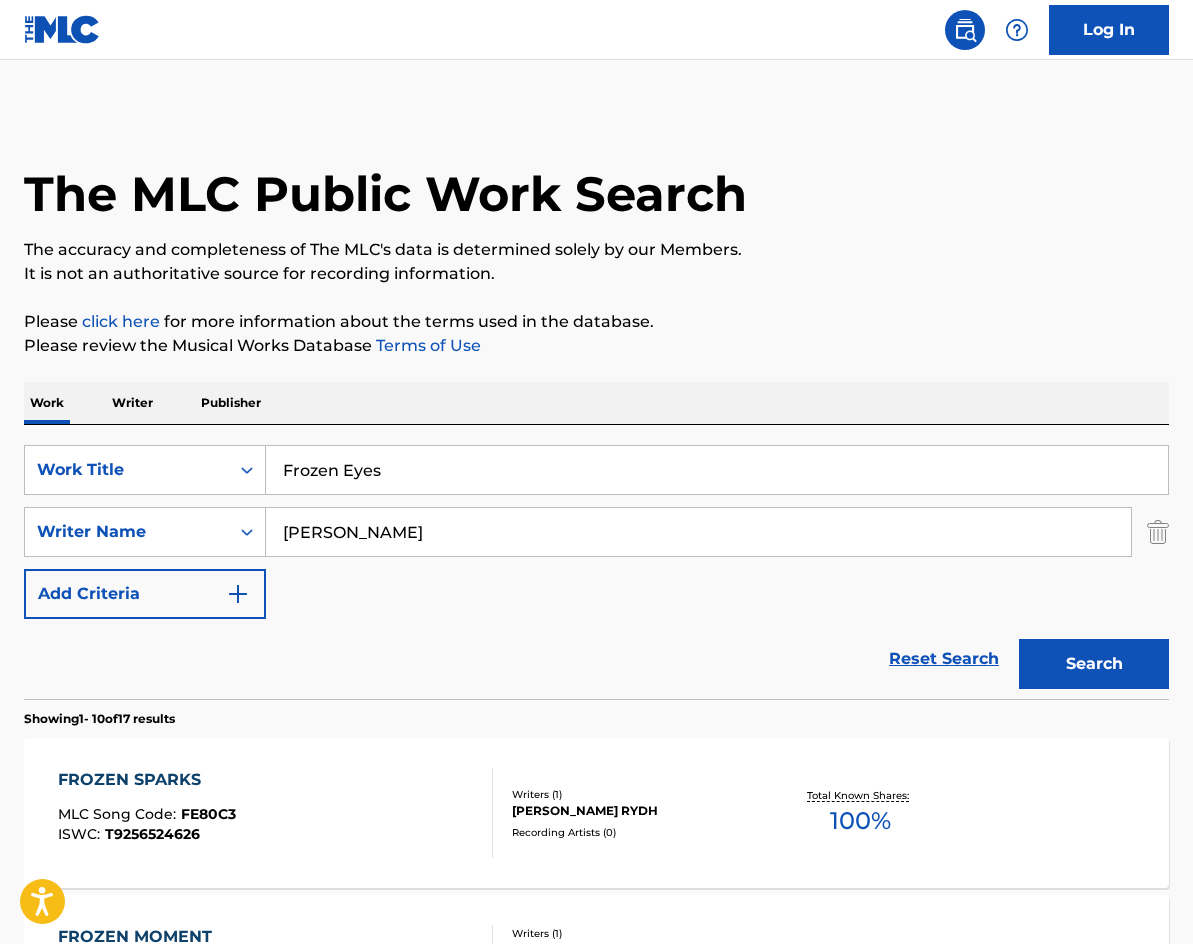 paste on "[PERSON_NAME]" 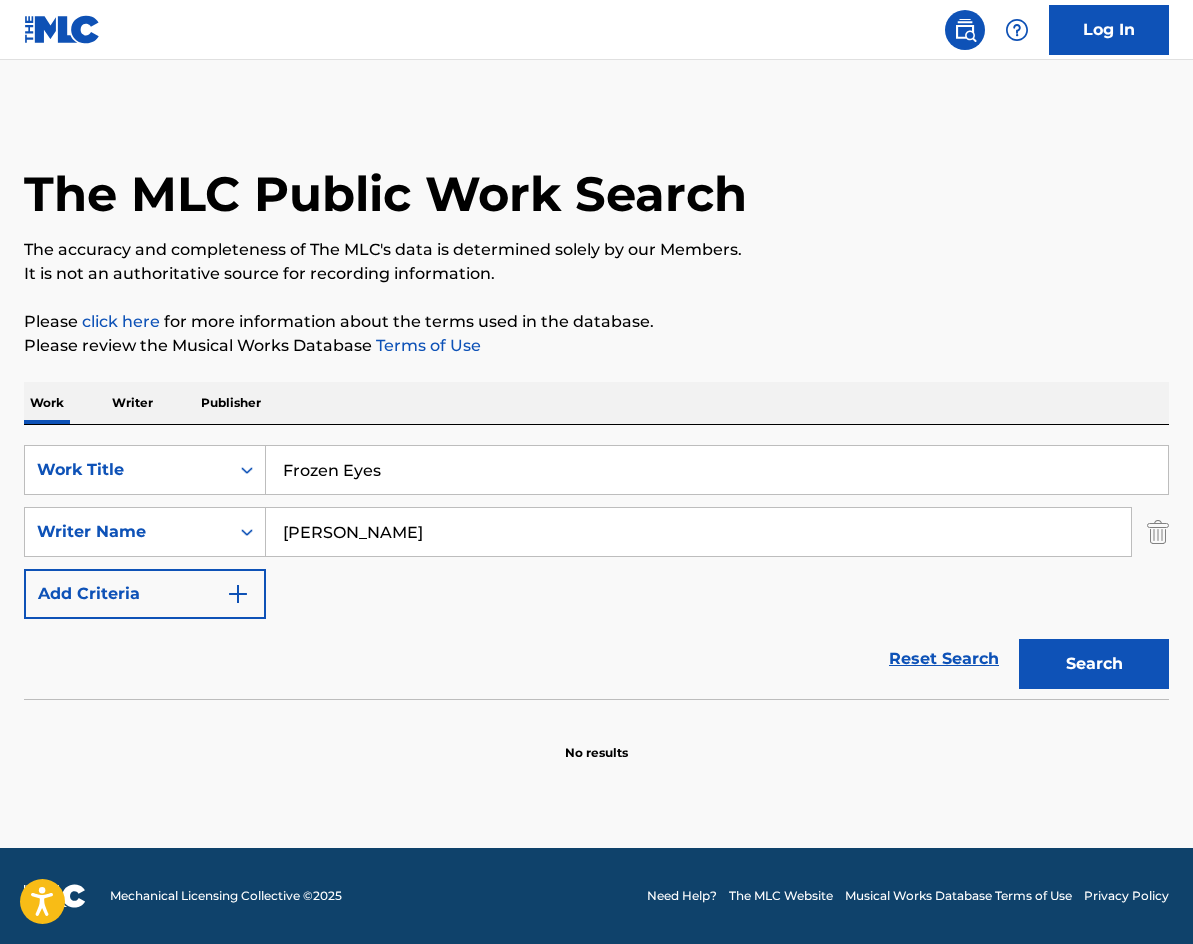 drag, startPoint x: 421, startPoint y: 473, endPoint x: 253, endPoint y: 241, distance: 286.44022 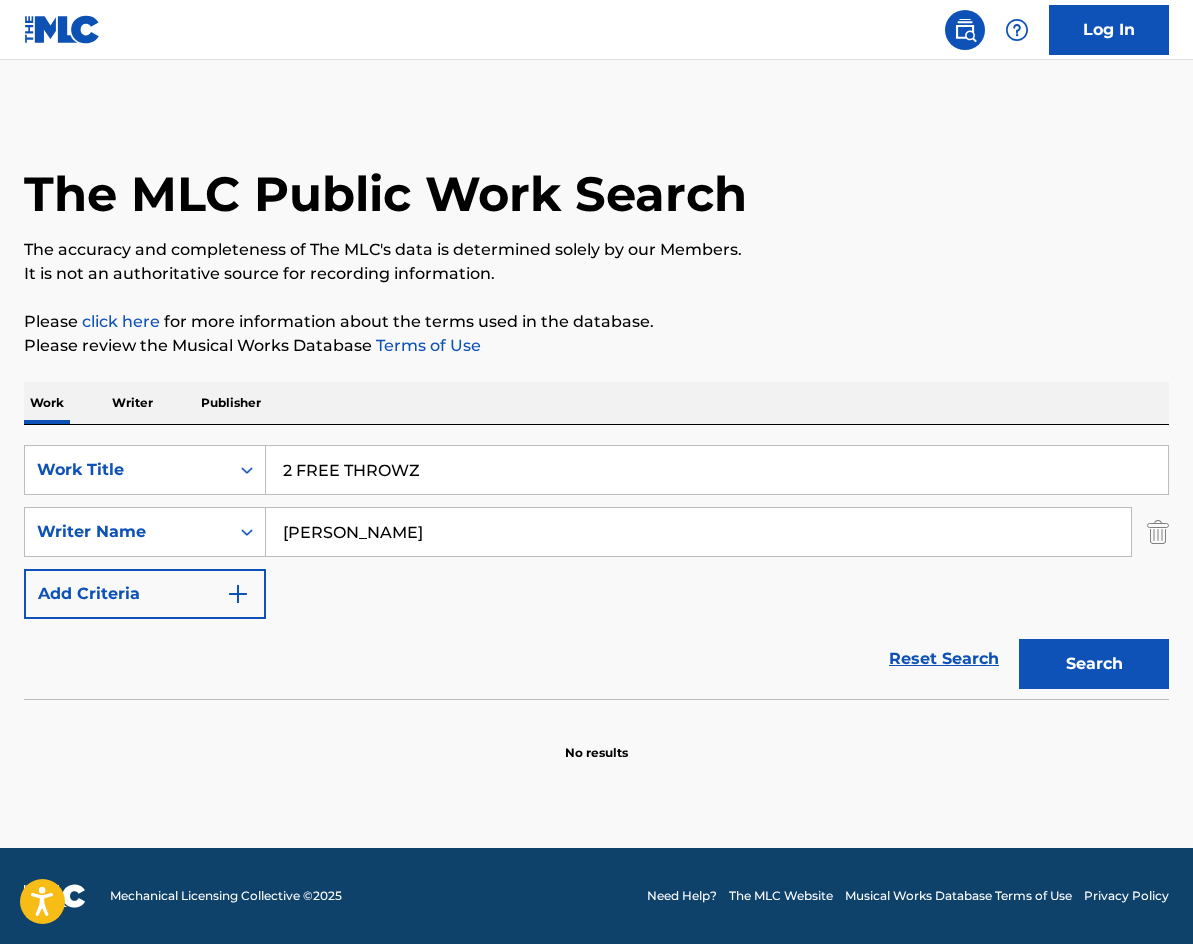 type on "2 FREE THROWZ" 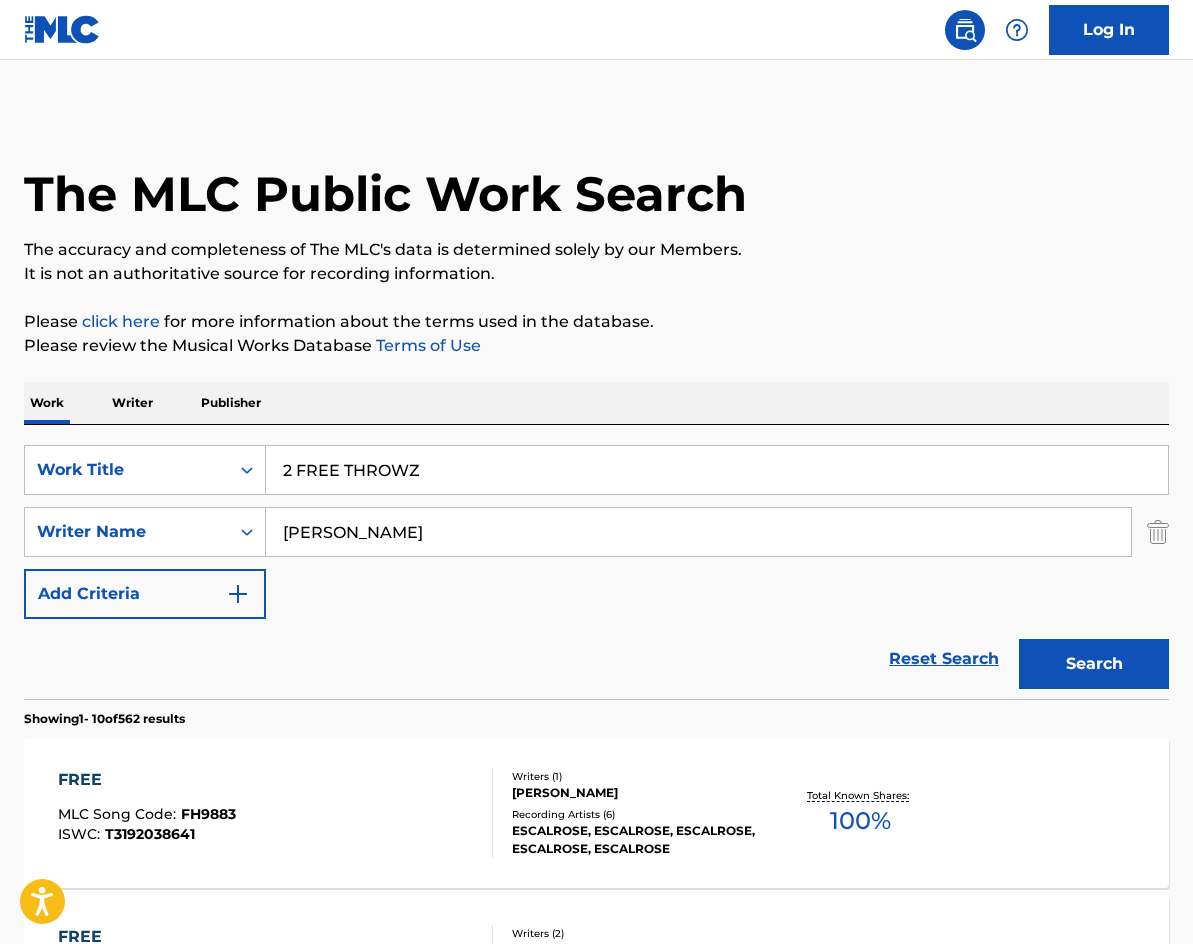 drag, startPoint x: 365, startPoint y: 530, endPoint x: 172, endPoint y: 497, distance: 195.80092 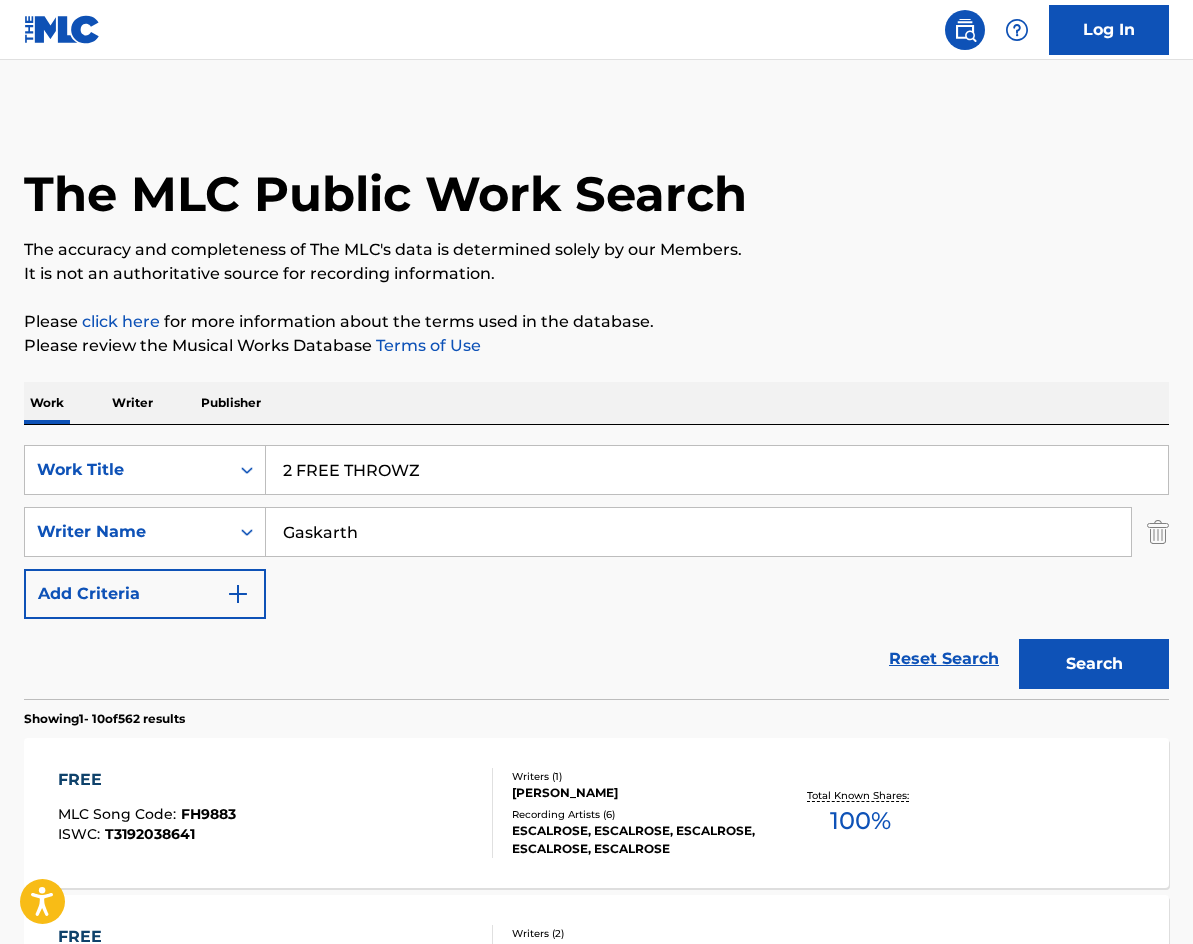 type on "Gaskarth" 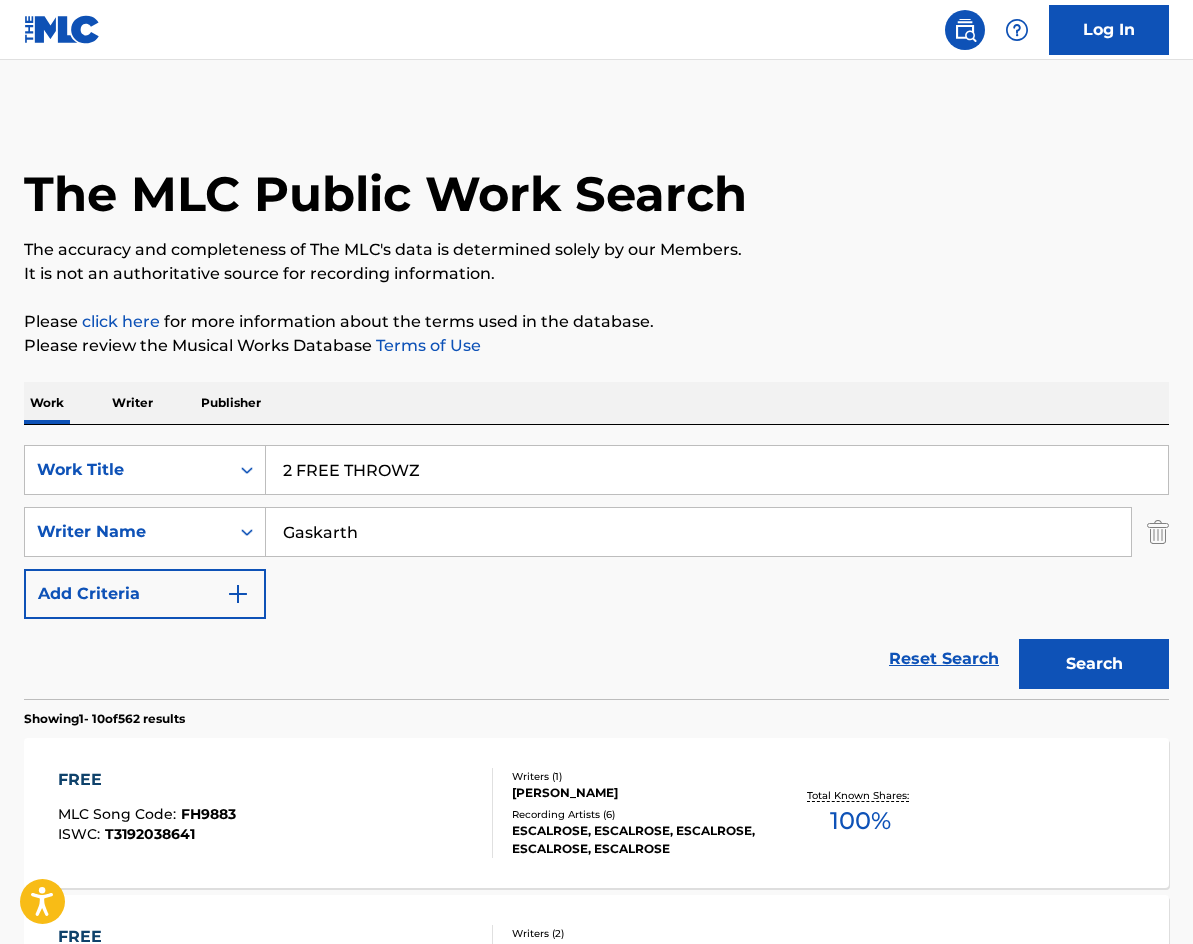 drag, startPoint x: 544, startPoint y: 464, endPoint x: 118, endPoint y: 422, distance: 428.06543 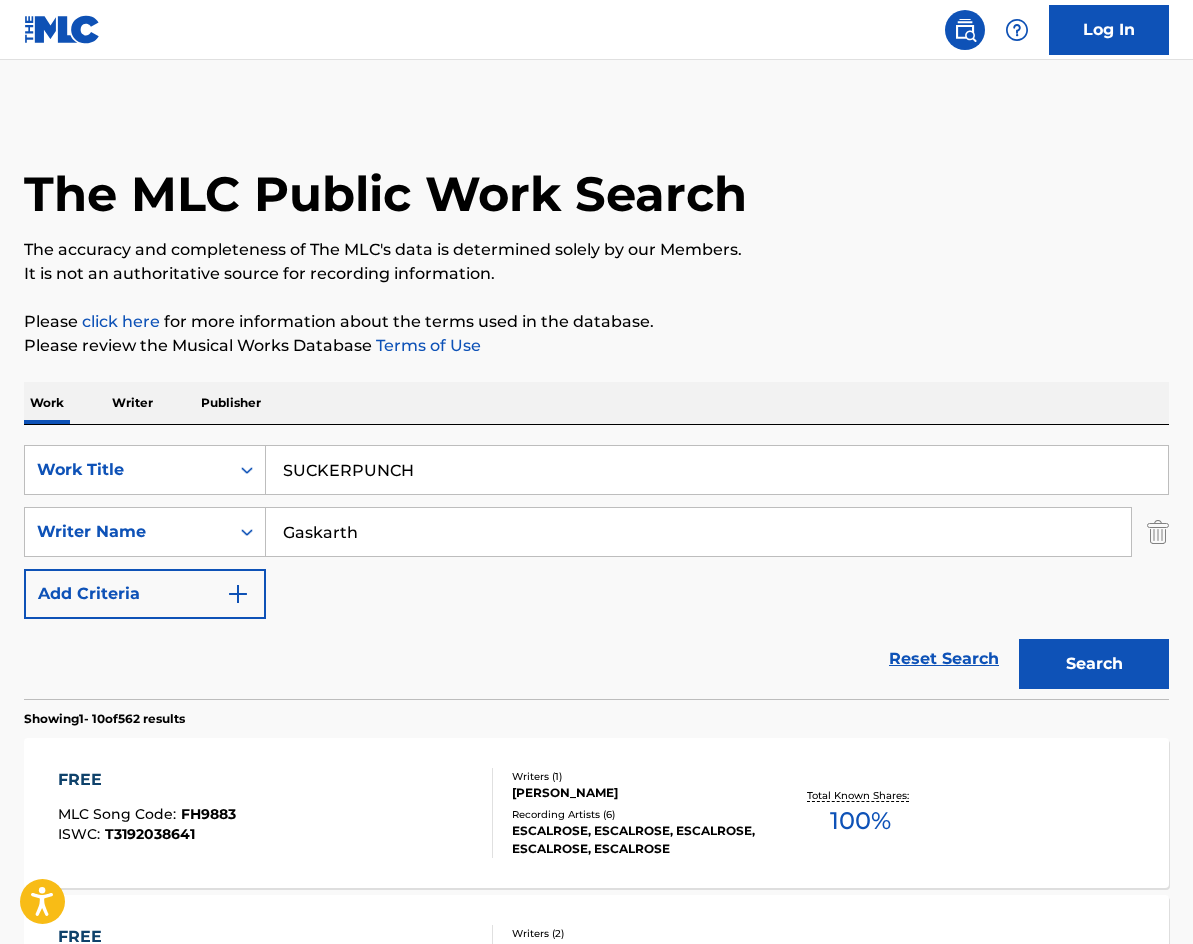 drag, startPoint x: 1067, startPoint y: 671, endPoint x: 950, endPoint y: 388, distance: 306.23193 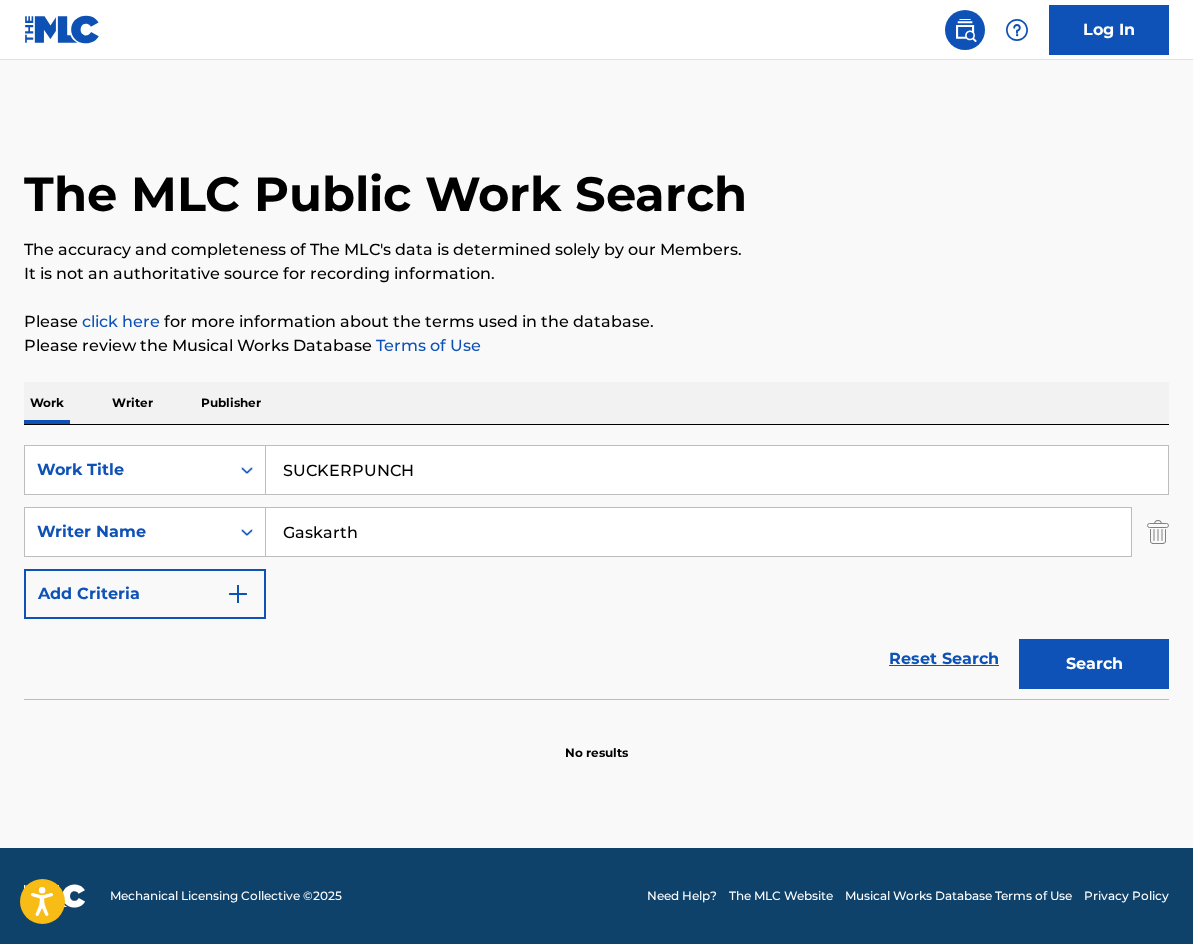 drag, startPoint x: 416, startPoint y: 468, endPoint x: 20, endPoint y: 367, distance: 408.67712 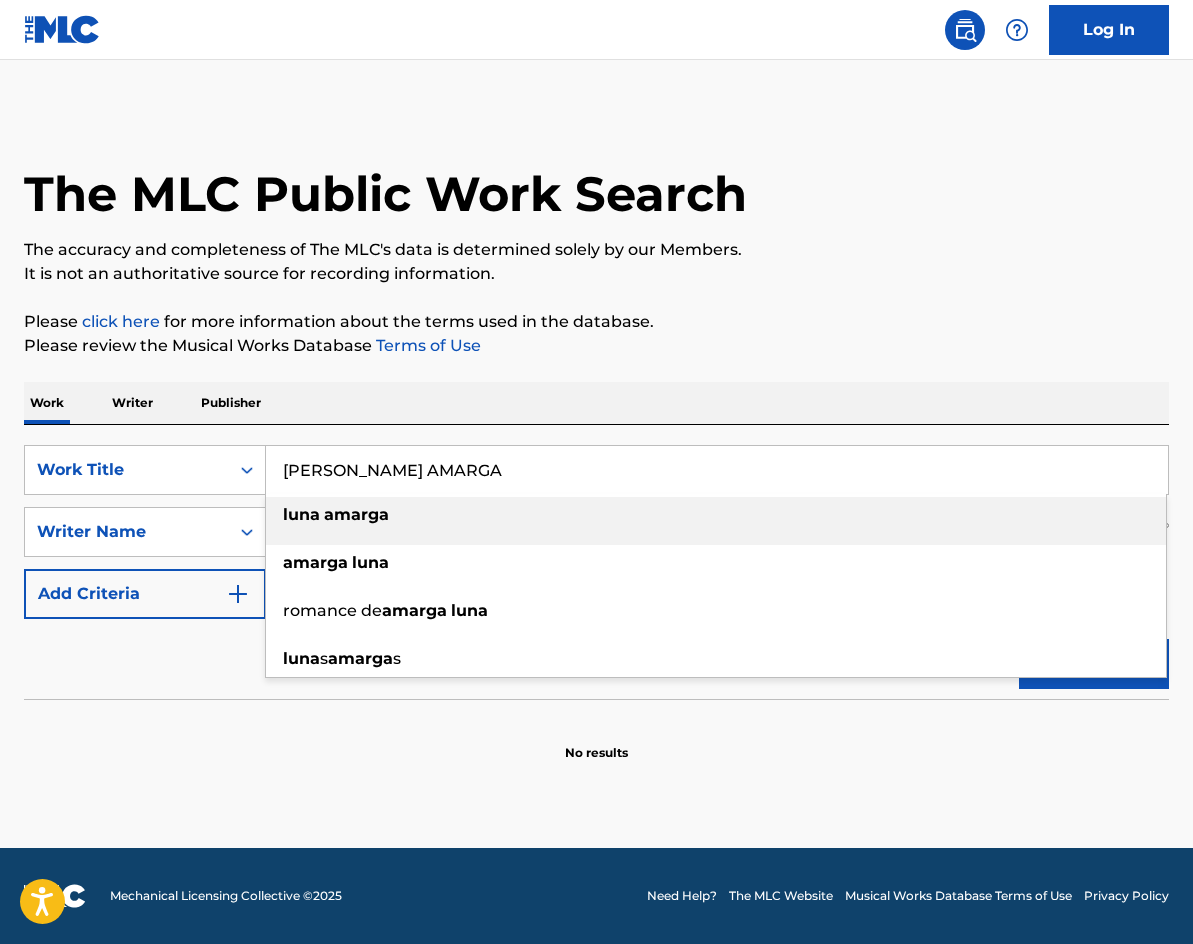 type on "[PERSON_NAME] AMARGA" 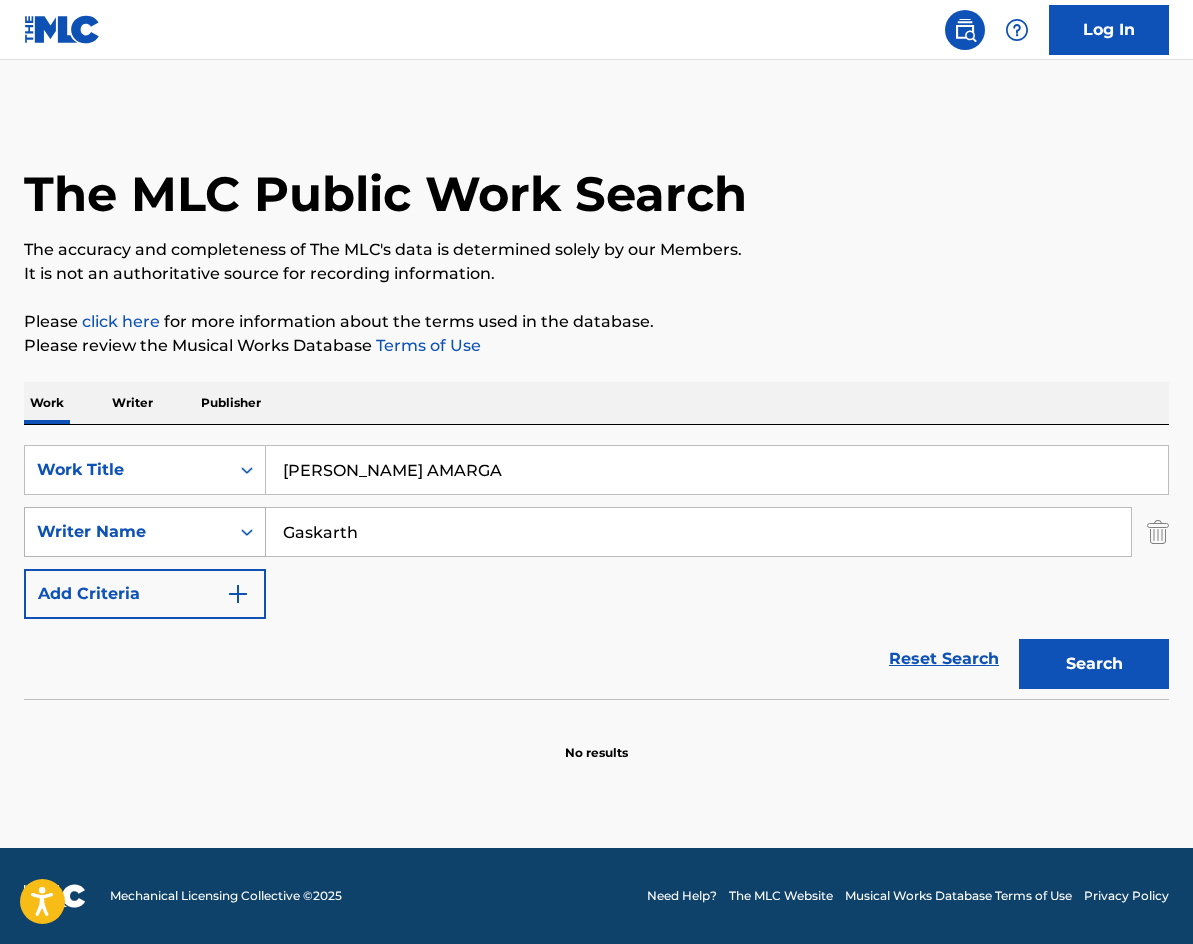 drag, startPoint x: 399, startPoint y: 542, endPoint x: 153, endPoint y: 511, distance: 247.94556 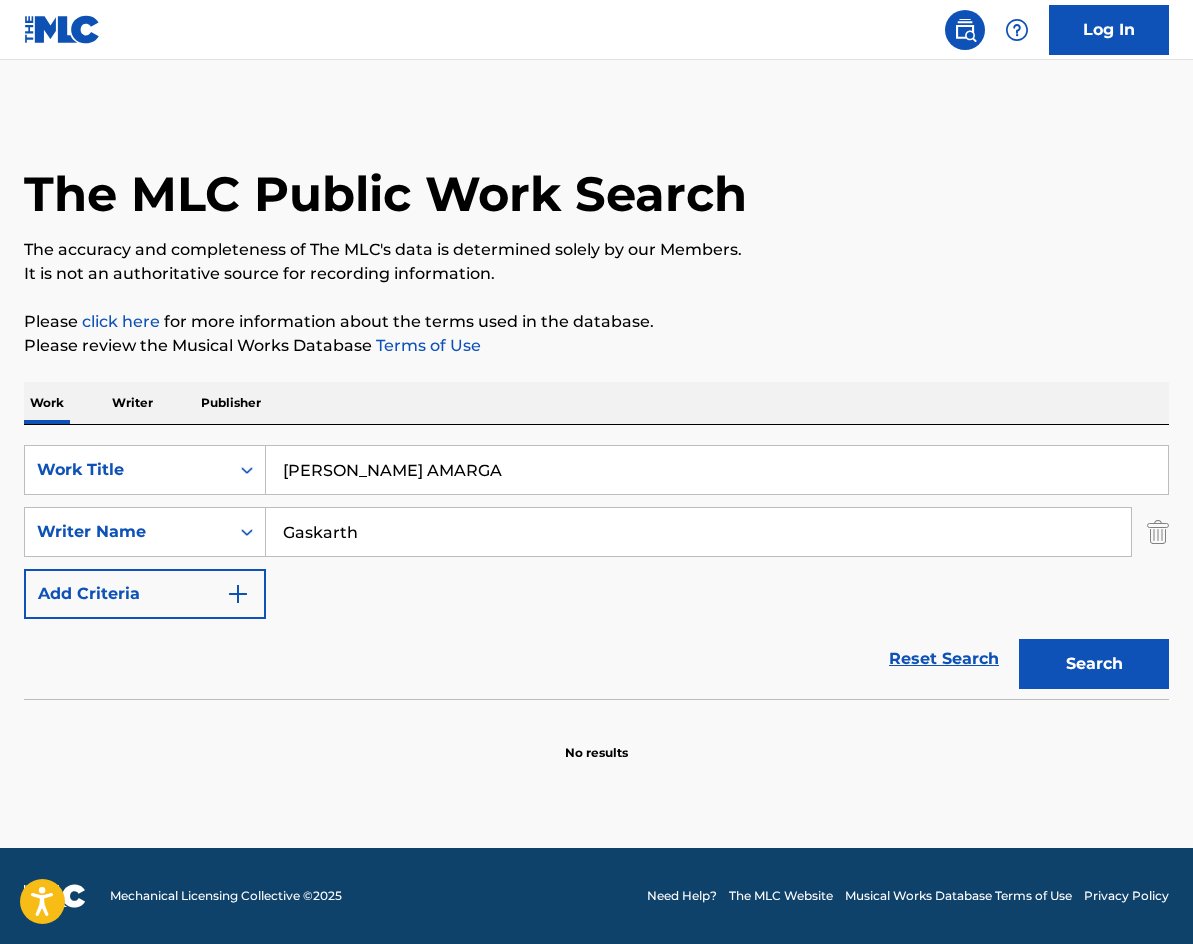 paste on "[PERSON_NAME]" 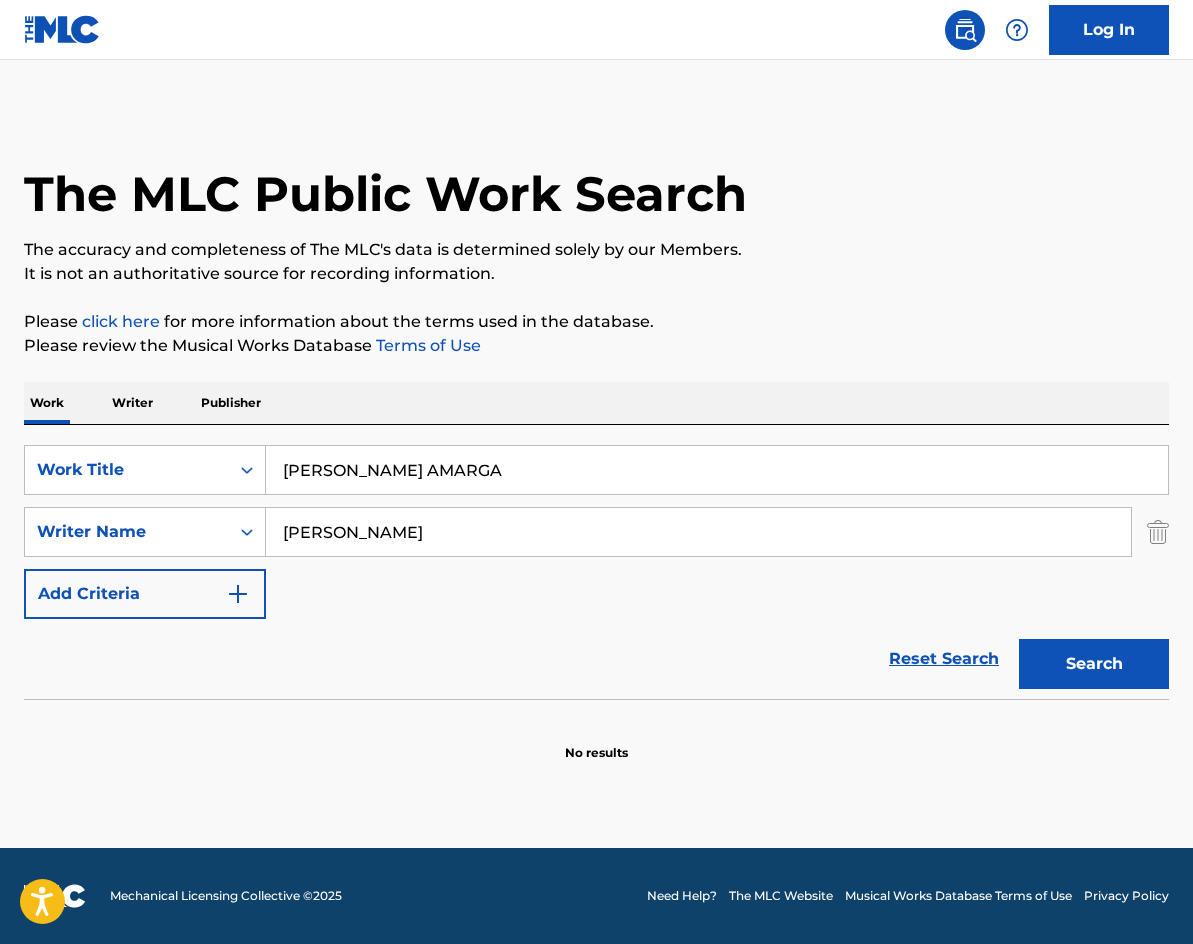 type on "[PERSON_NAME]" 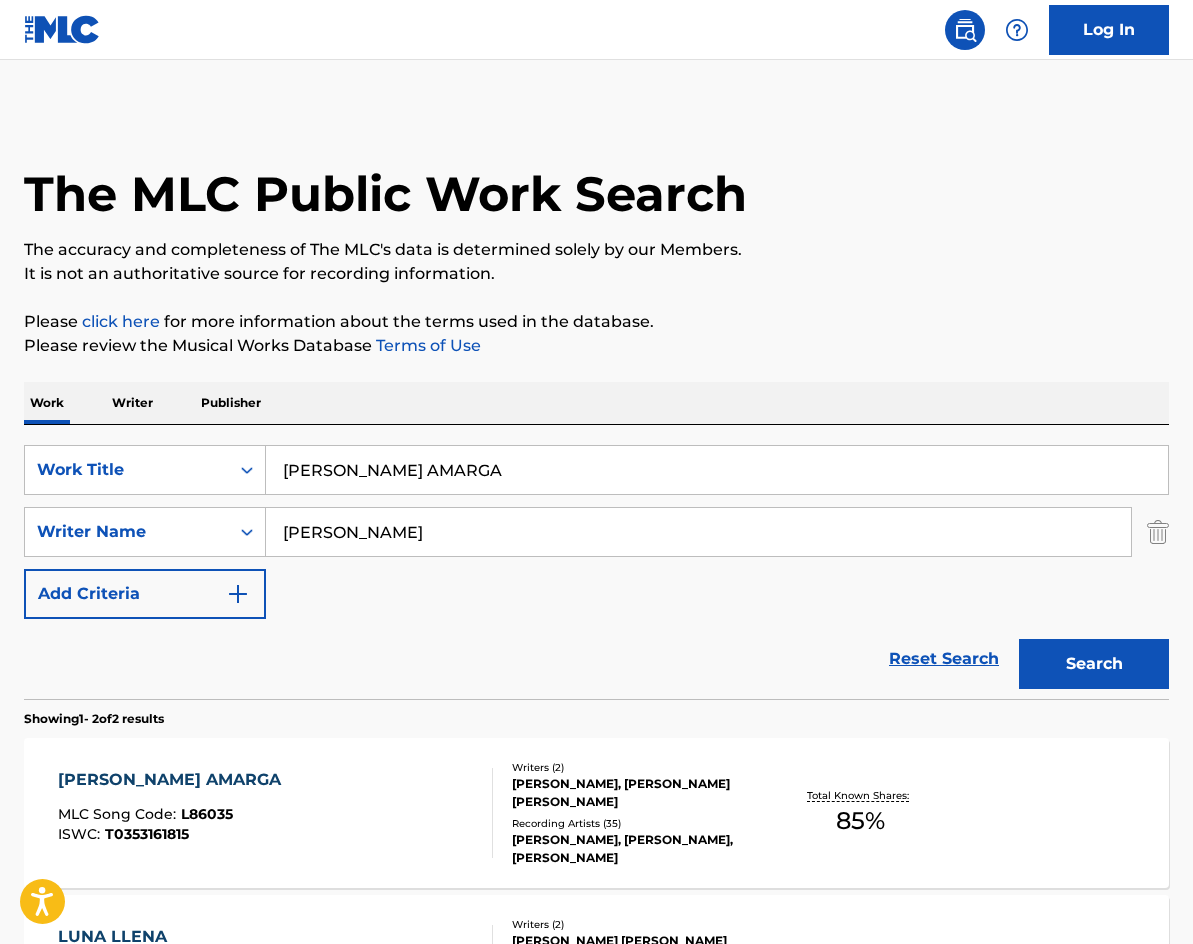 drag, startPoint x: 450, startPoint y: 472, endPoint x: 125, endPoint y: 378, distance: 338.32086 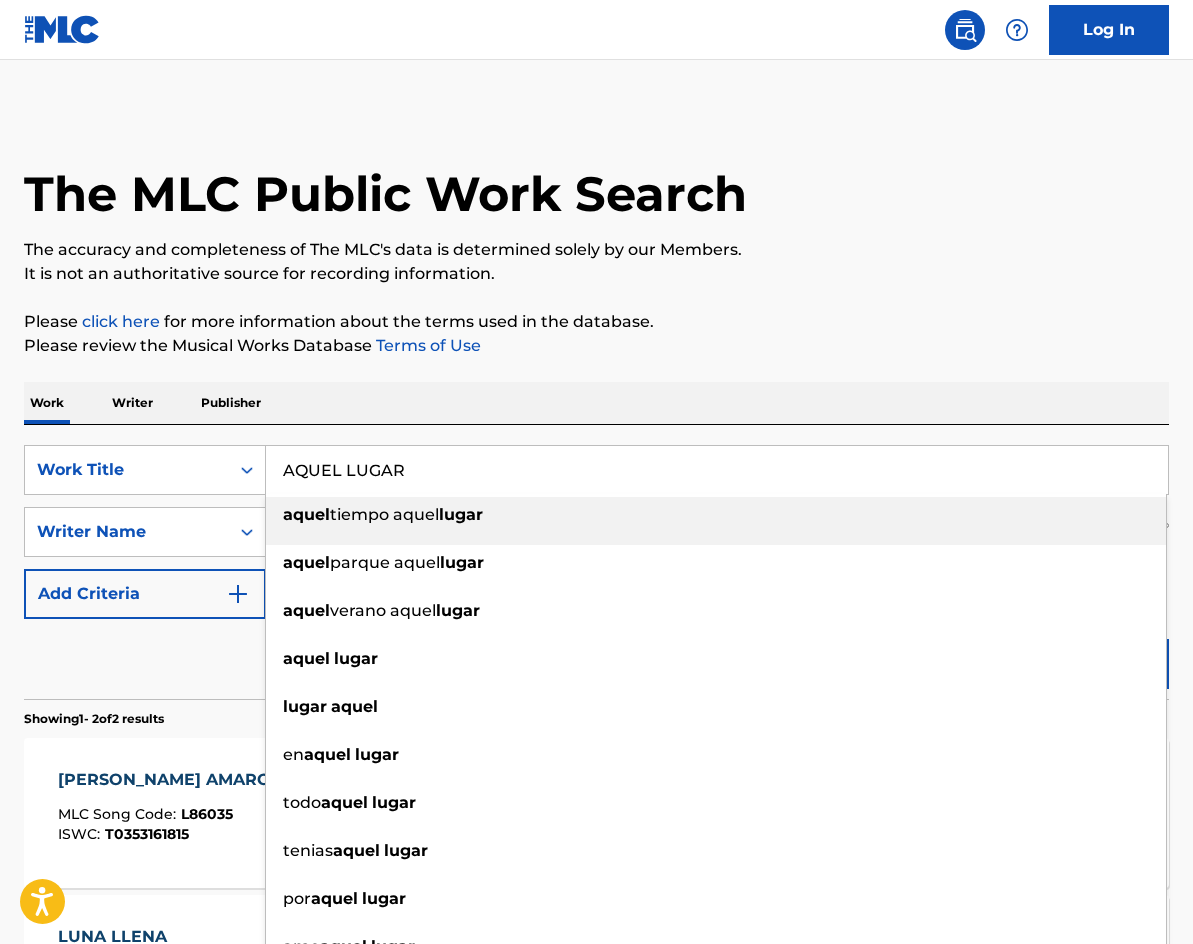 type on "AQUEL LUGAR" 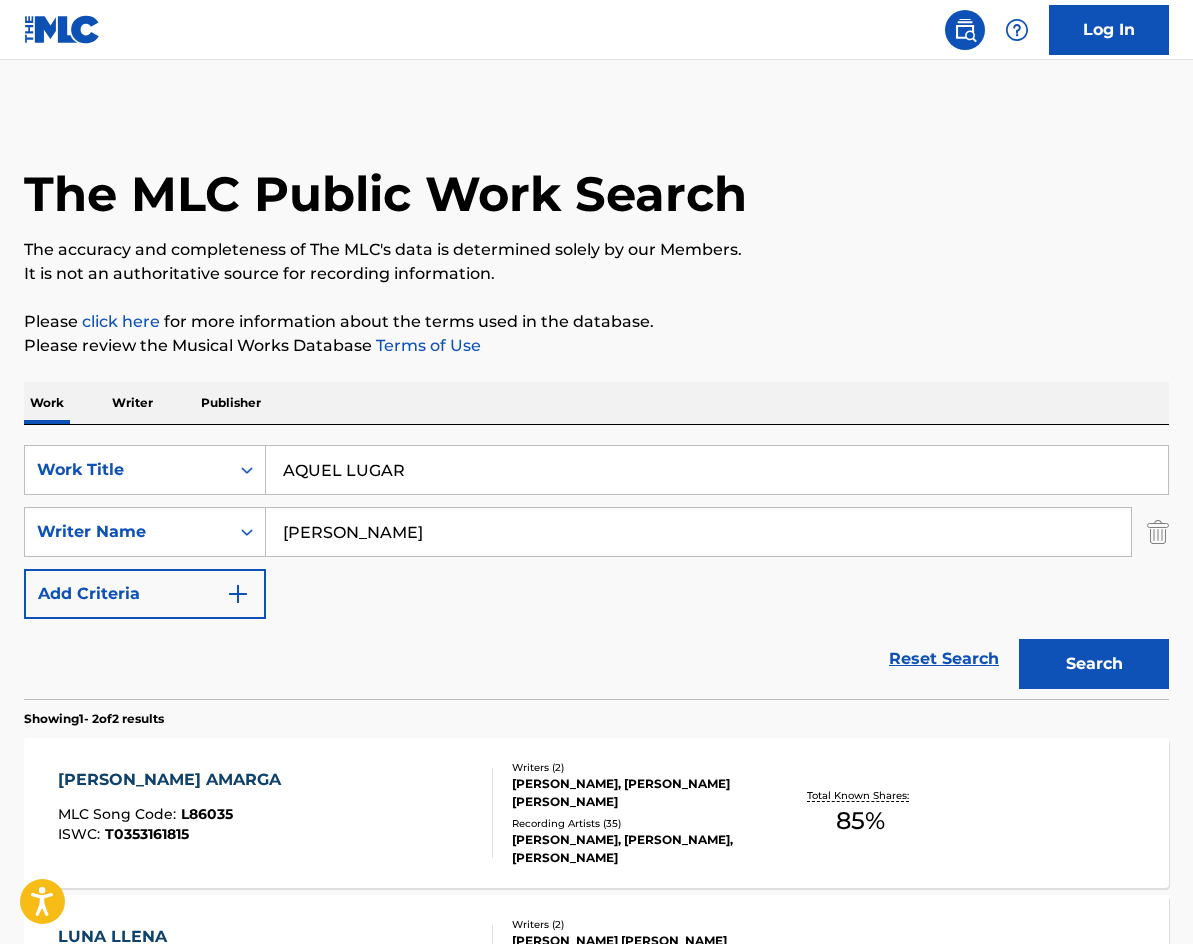 click on "The MLC Public Work Search The accuracy and completeness of The MLC's data is determined solely by our Members. It is not an authoritative source for recording information. Please   click here   for more information about the terms used in the database. Please review the Musical Works Database   Terms of Use Work Writer Publisher SearchWithCriteriad29ffd0a-4ed2-4f05-a796-53b8c770f5fa Work Title AQUEL LUGAR SearchWithCriteria170b1d38-a681-46bc-9187-f9b9efb2b1b1 Writer Name [PERSON_NAME] Add Criteria Reset Search Search Showing  1  -   2  of  2   results   [PERSON_NAME] AMARGA MLC Song Code : L86035 ISWC : T0353161815 Writers ( 2 ) [PERSON_NAME], [PERSON_NAME] [PERSON_NAME] Recording Artists ( 35 ) [PERSON_NAME], [PERSON_NAME], [PERSON_NAME] Total Known Shares: 85 % LUNA LLENA MLC Song Code : LF2HOY ISWC : T3125317337 Writers ( 2 ) [PERSON_NAME] [PERSON_NAME] [PERSON_NAME] Recording Artists ( 4 ) [PERSON_NAME], [PERSON_NAME], [PERSON_NAME], MARANTA Total Known Shares: 100 % Results Per Page: 10 25 50 100" at bounding box center (596, 624) 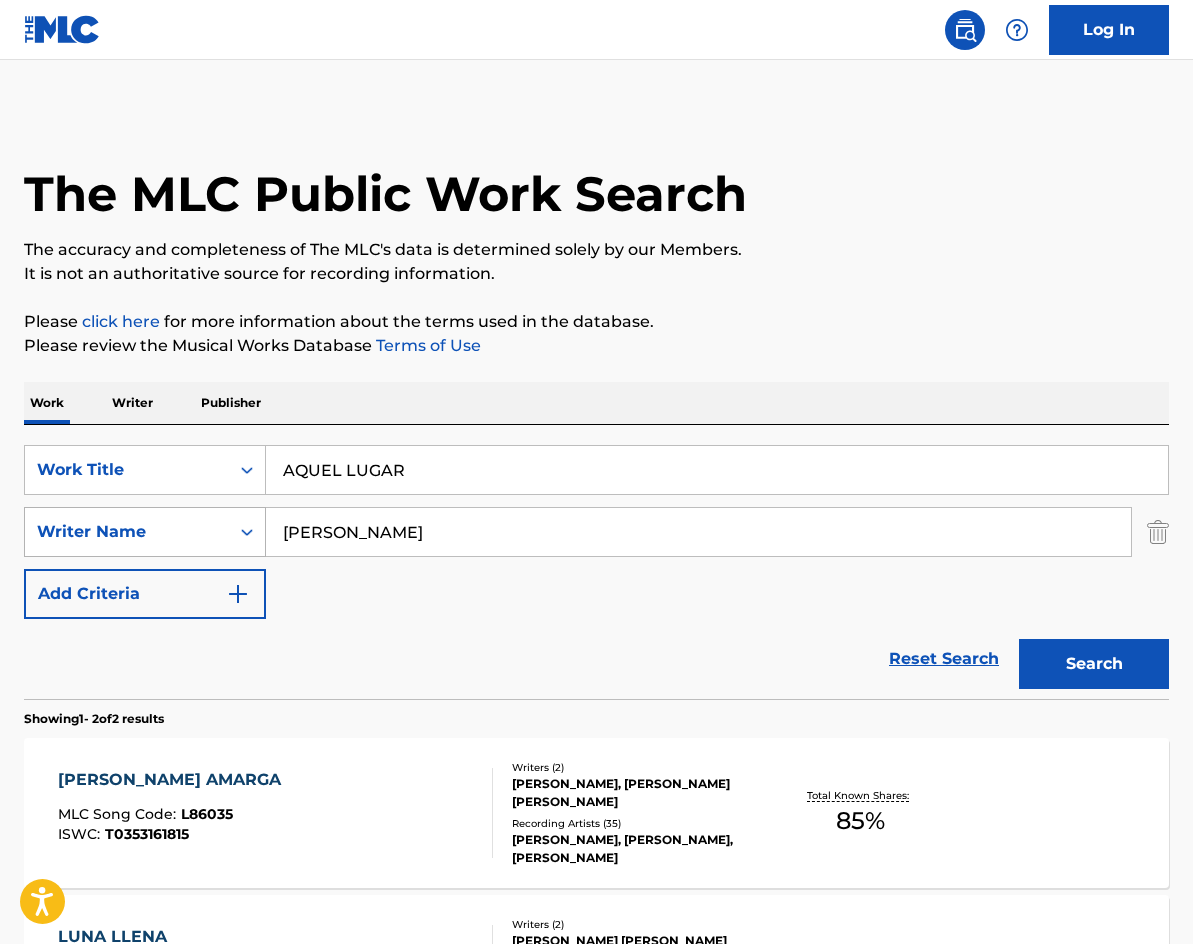 drag, startPoint x: 371, startPoint y: 528, endPoint x: 208, endPoint y: 517, distance: 163.37074 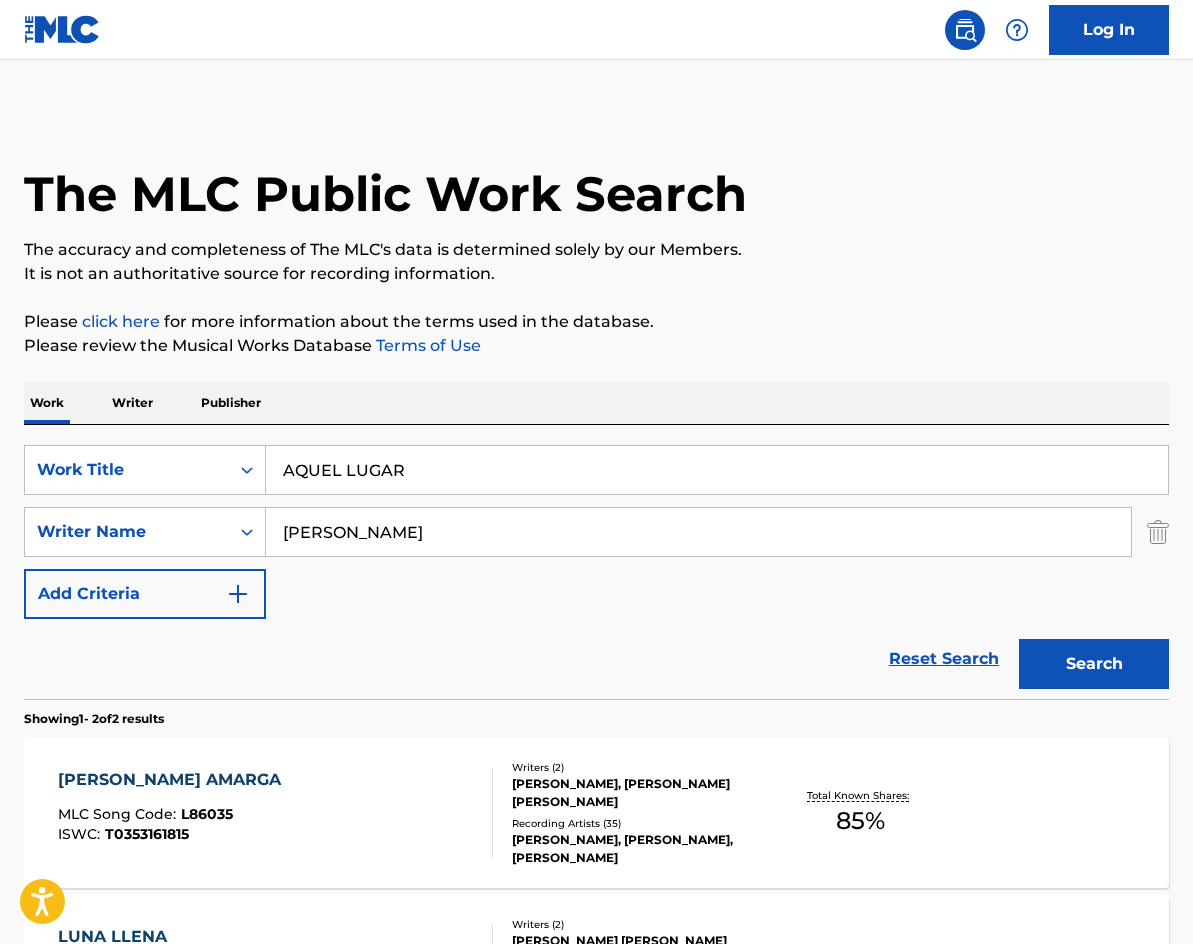 paste on "[PERSON_NAME]" 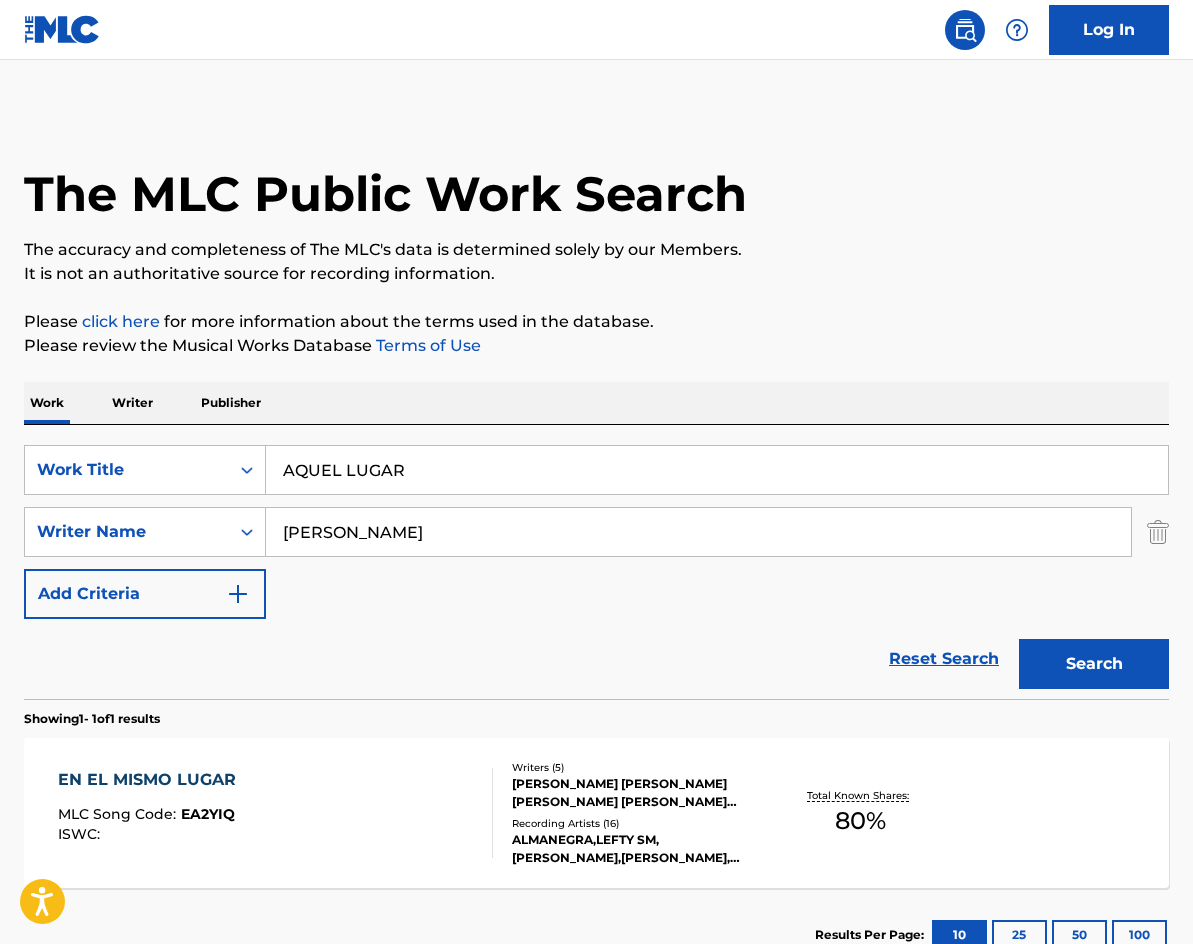 drag, startPoint x: 432, startPoint y: 534, endPoint x: 195, endPoint y: 194, distance: 414.45023 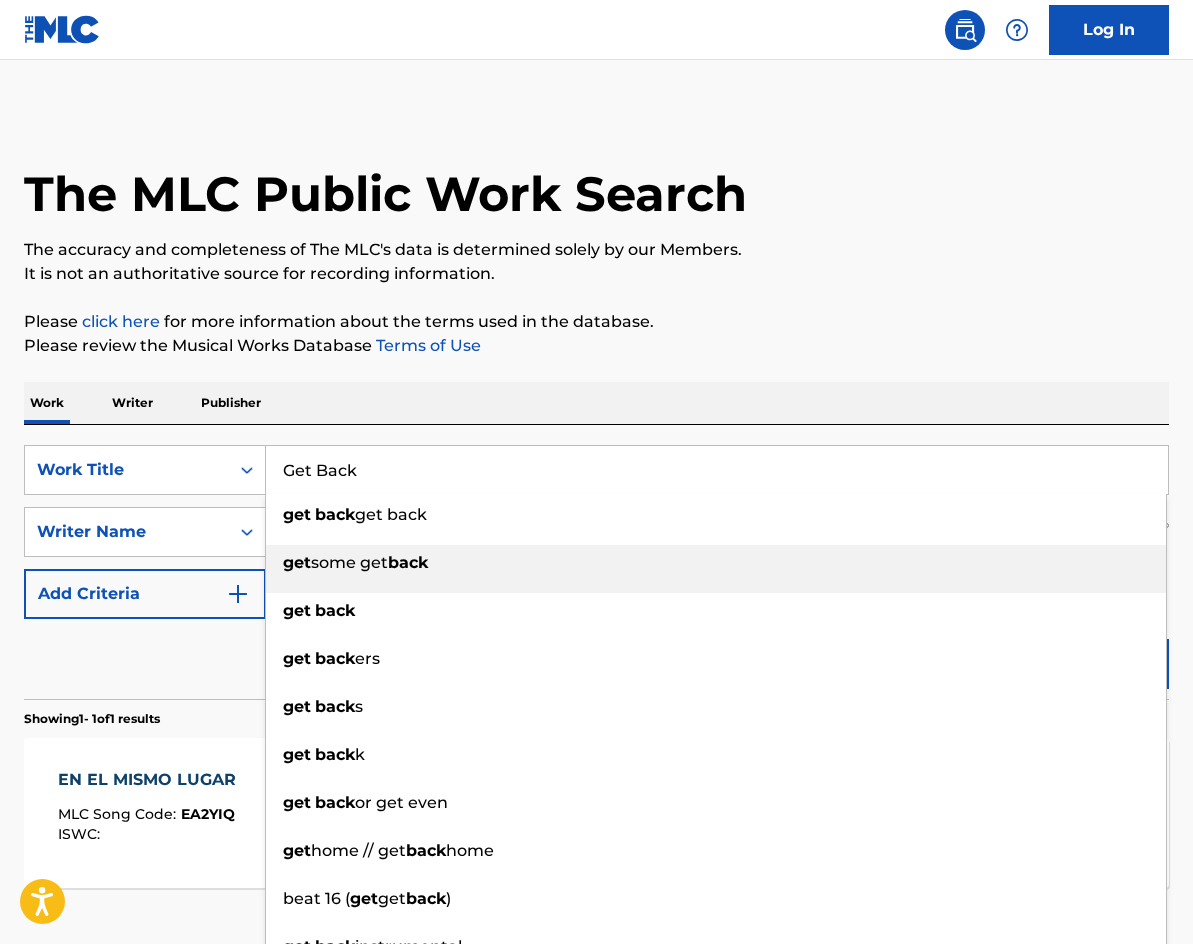 type on "Get Back" 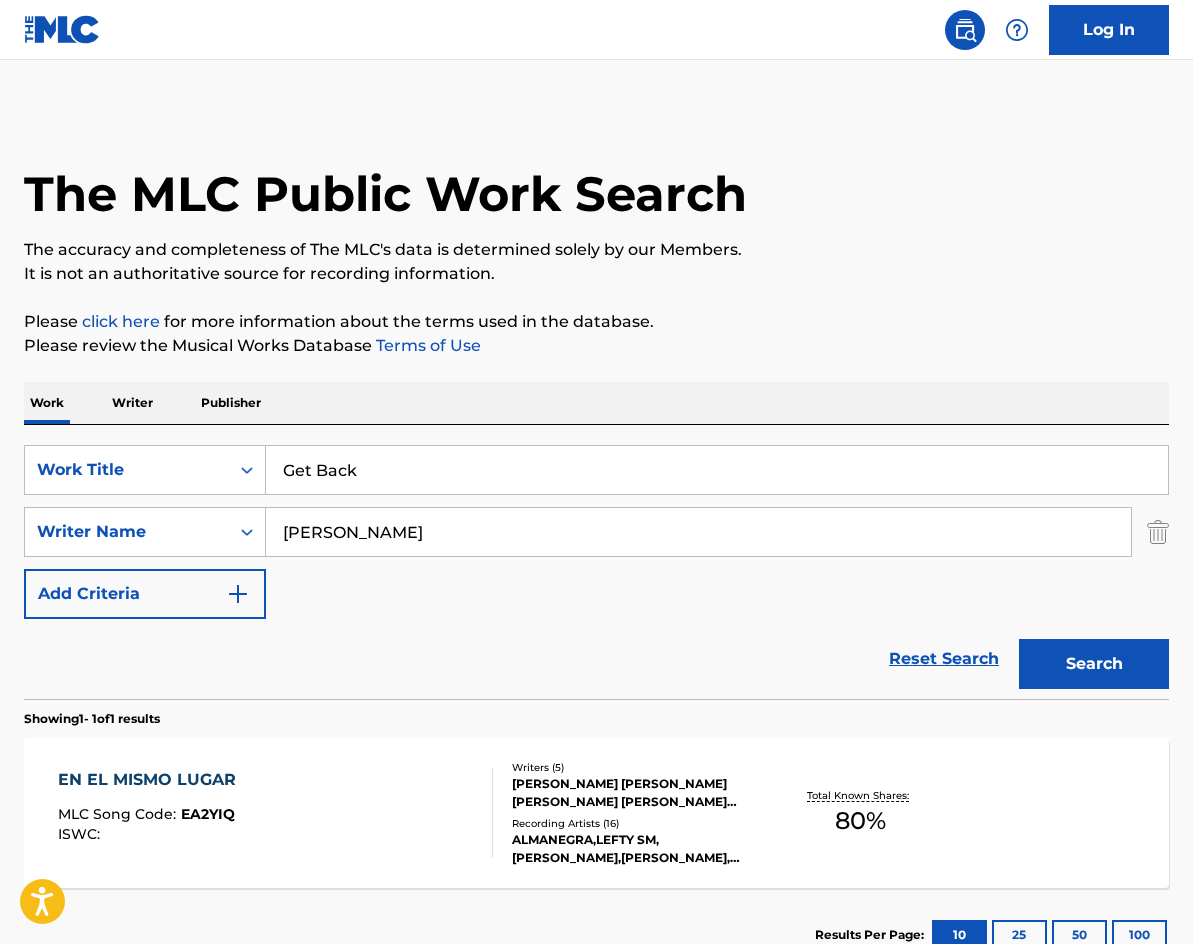 click on "The MLC Public Work Search The accuracy and completeness of The MLC's data is determined solely by our Members. It is not an authoritative source for recording information. Please   click here   for more information about the terms used in the database. Please review the Musical Works Database   Terms of Use Work Writer Publisher SearchWithCriteriad29ffd0a-4ed2-4f05-a796-53b8c770f5fa Work Title Get Back SearchWithCriteria170b1d38-a681-46bc-9187-f9b9efb2b1b1 Writer Name [PERSON_NAME] Add Criteria Reset Search Search Showing  1  -   1  of  1   results   EN EL MISMO LUGAR MLC Song Code : EA2YIQ ISWC : Writers ( 5 ) [PERSON_NAME] [PERSON_NAME] [PERSON_NAME] [PERSON_NAME] [PERSON_NAME] [PERSON_NAME] [PERSON_NAME] [PERSON_NAME] [PERSON_NAME] Recording Artists ( 16 ) ALMANEGRA,[PERSON_NAME],[PERSON_NAME],[PERSON_NAME],[PERSON_NAME], [PERSON_NAME], [PERSON_NAME], [PERSON_NAME], [PERSON_NAME], [PERSON_NAME], [PERSON_NAME] & [PERSON_NAME], [PERSON_NAME] Total Known Shares: 80 % Results Per Page: 10 25 50 100" at bounding box center (596, 546) 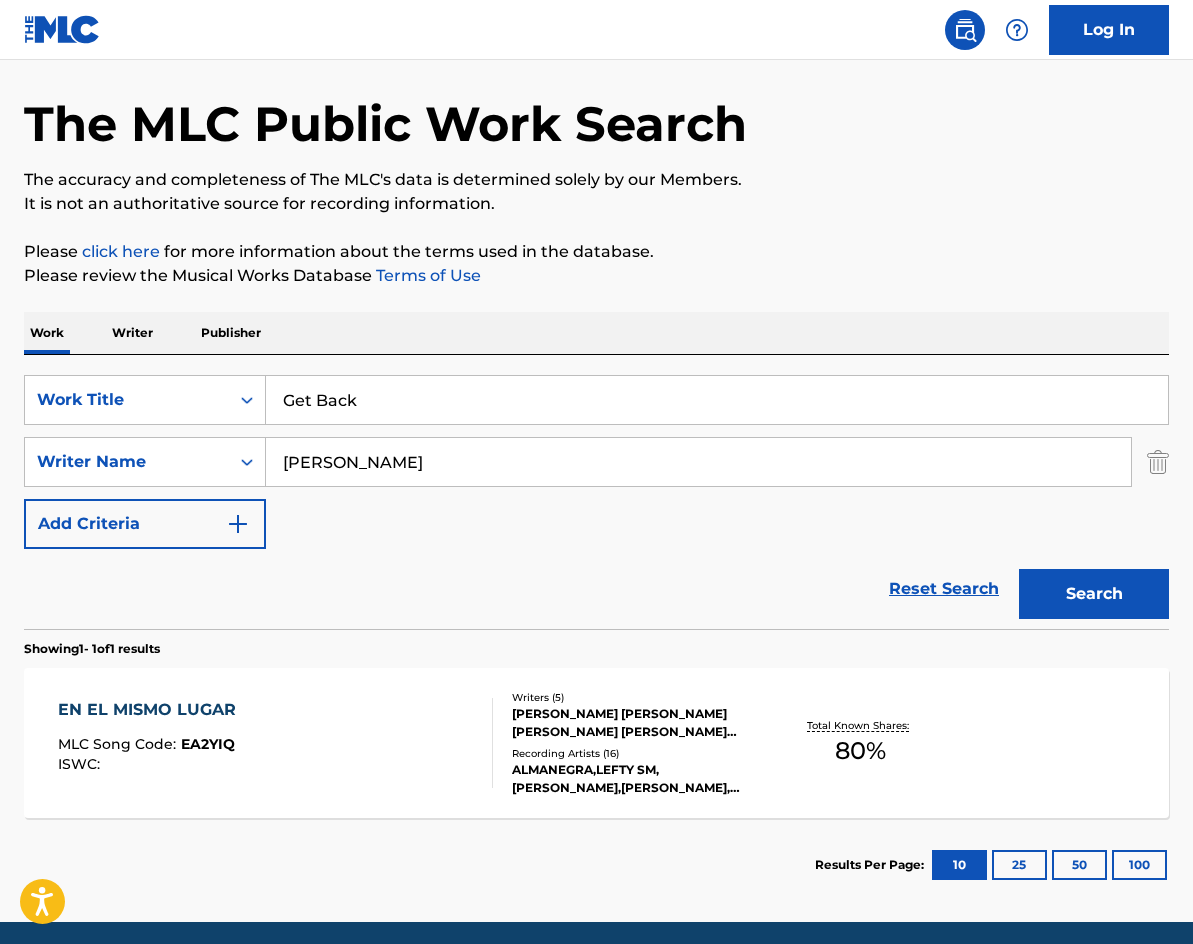 scroll, scrollTop: 144, scrollLeft: 0, axis: vertical 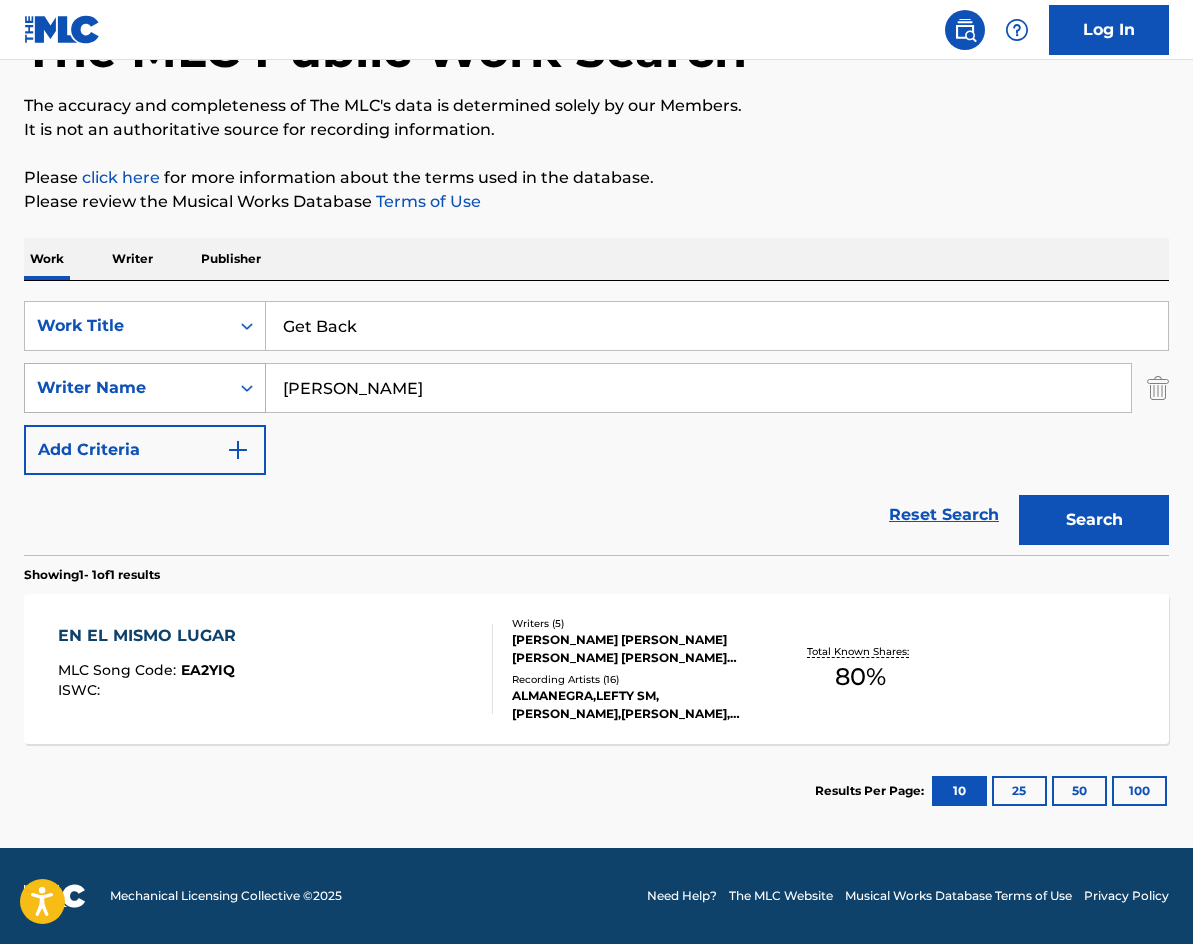 drag, startPoint x: 309, startPoint y: 390, endPoint x: 190, endPoint y: 376, distance: 119.8207 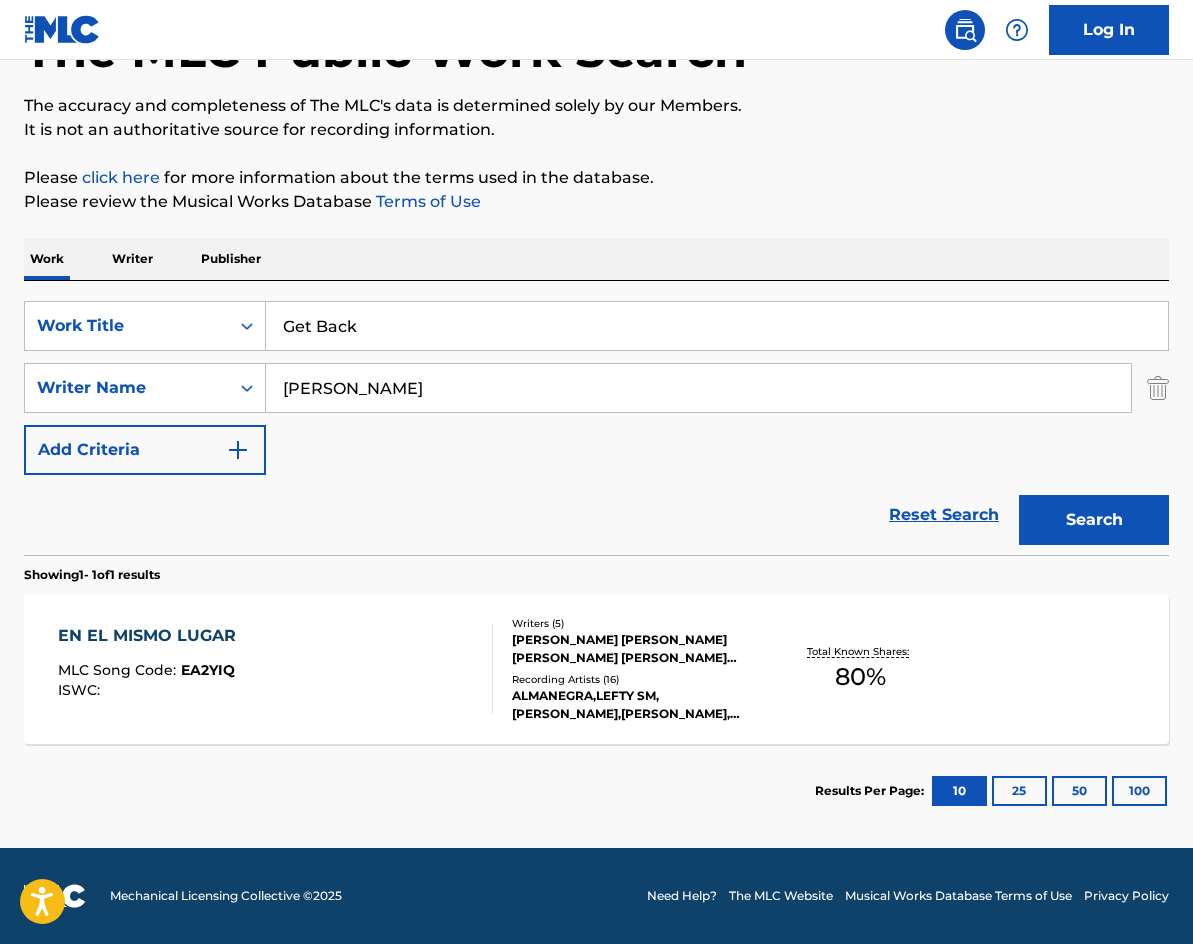 type on "[PERSON_NAME]" 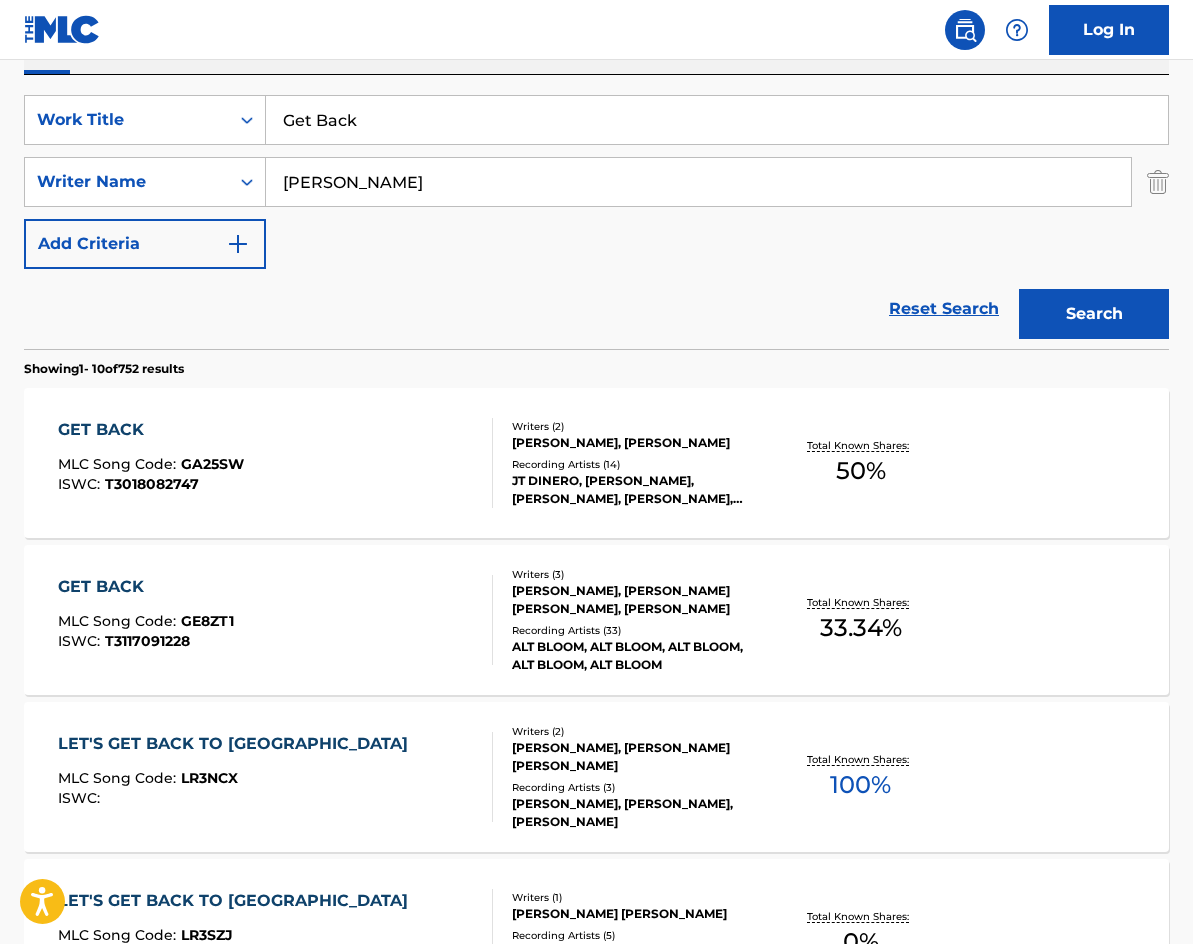 scroll, scrollTop: 400, scrollLeft: 0, axis: vertical 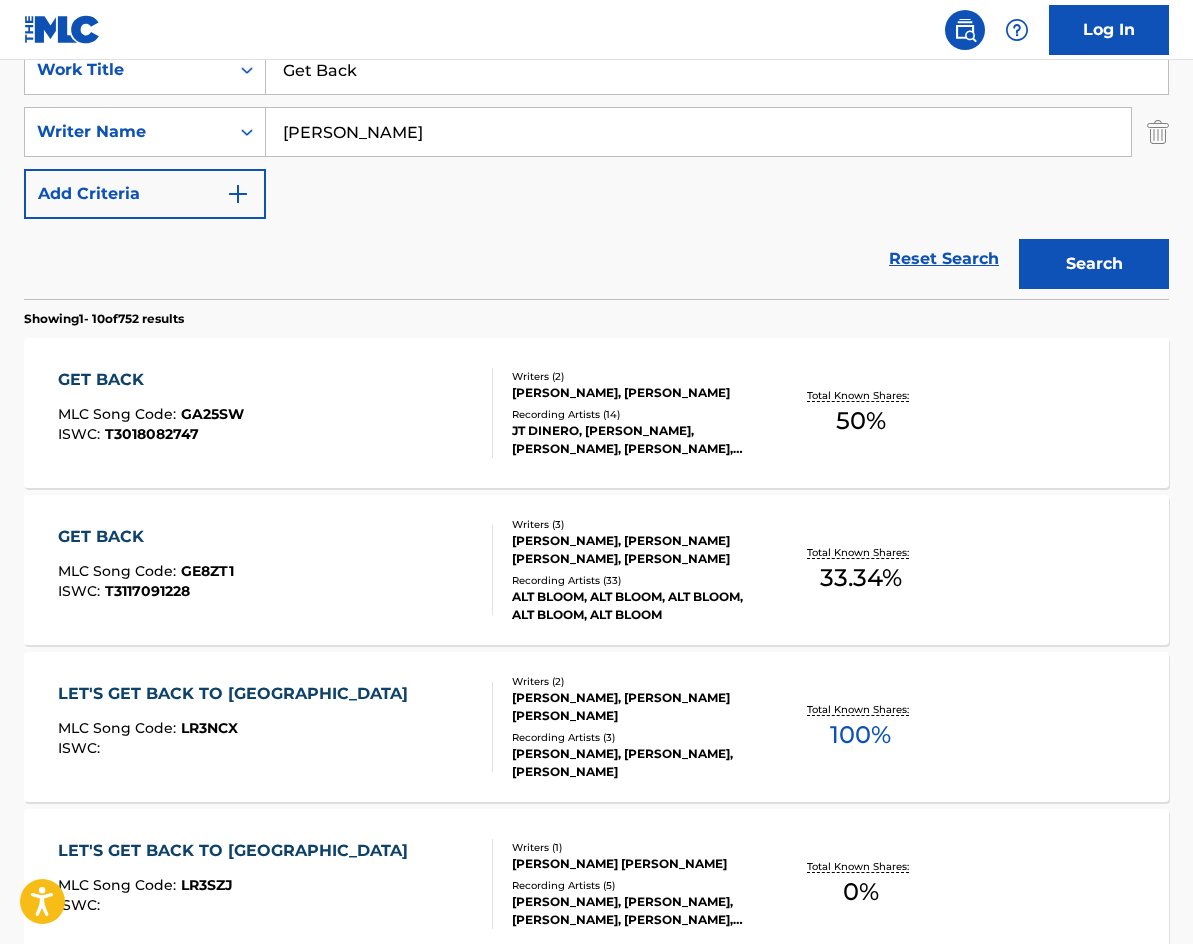 click on "GET BACK MLC Song Code : GE8ZT1 ISWC : T3117091228" at bounding box center (146, 570) 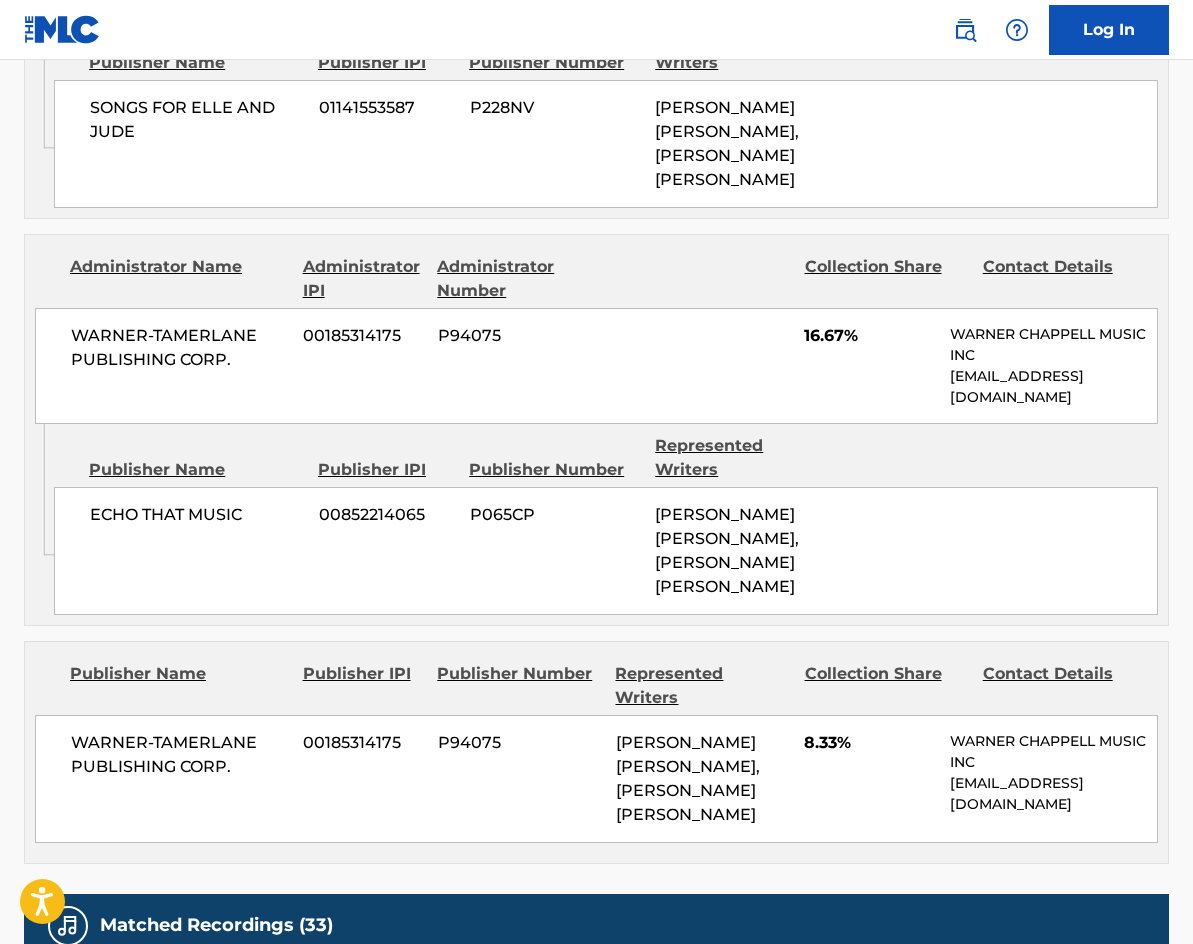 scroll, scrollTop: 1600, scrollLeft: 0, axis: vertical 